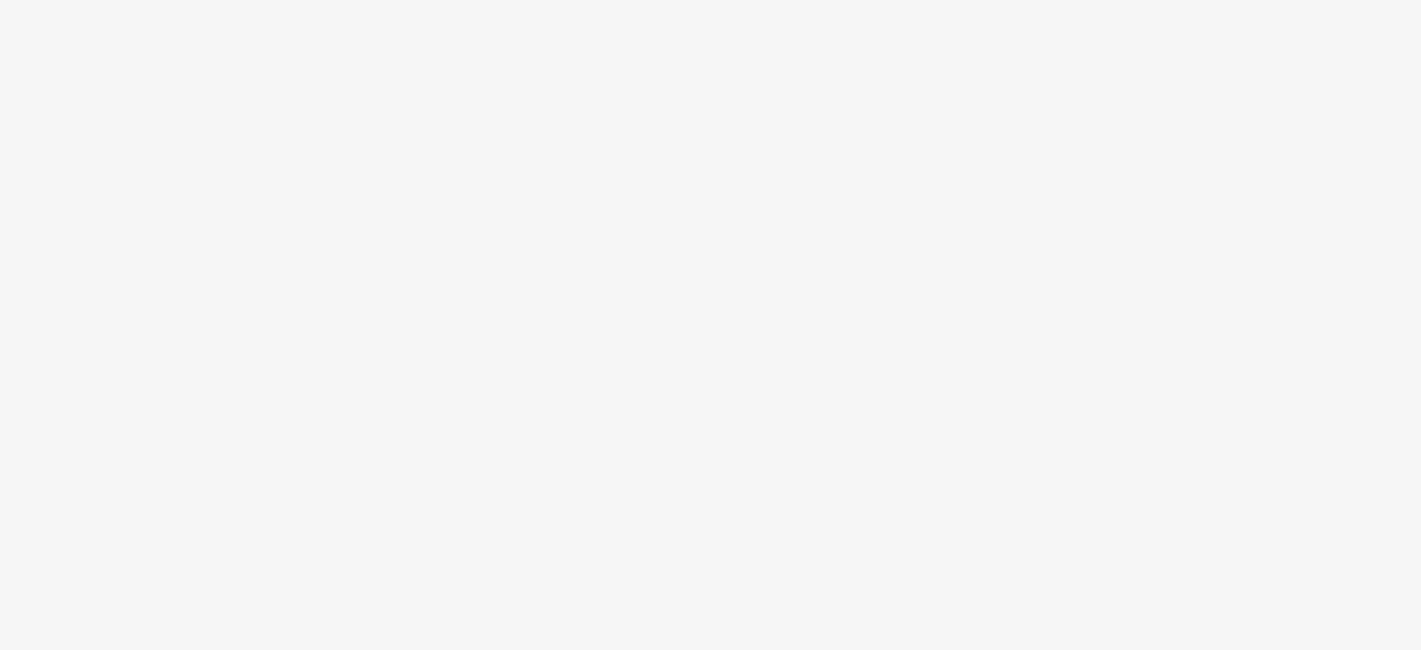 scroll, scrollTop: 0, scrollLeft: 0, axis: both 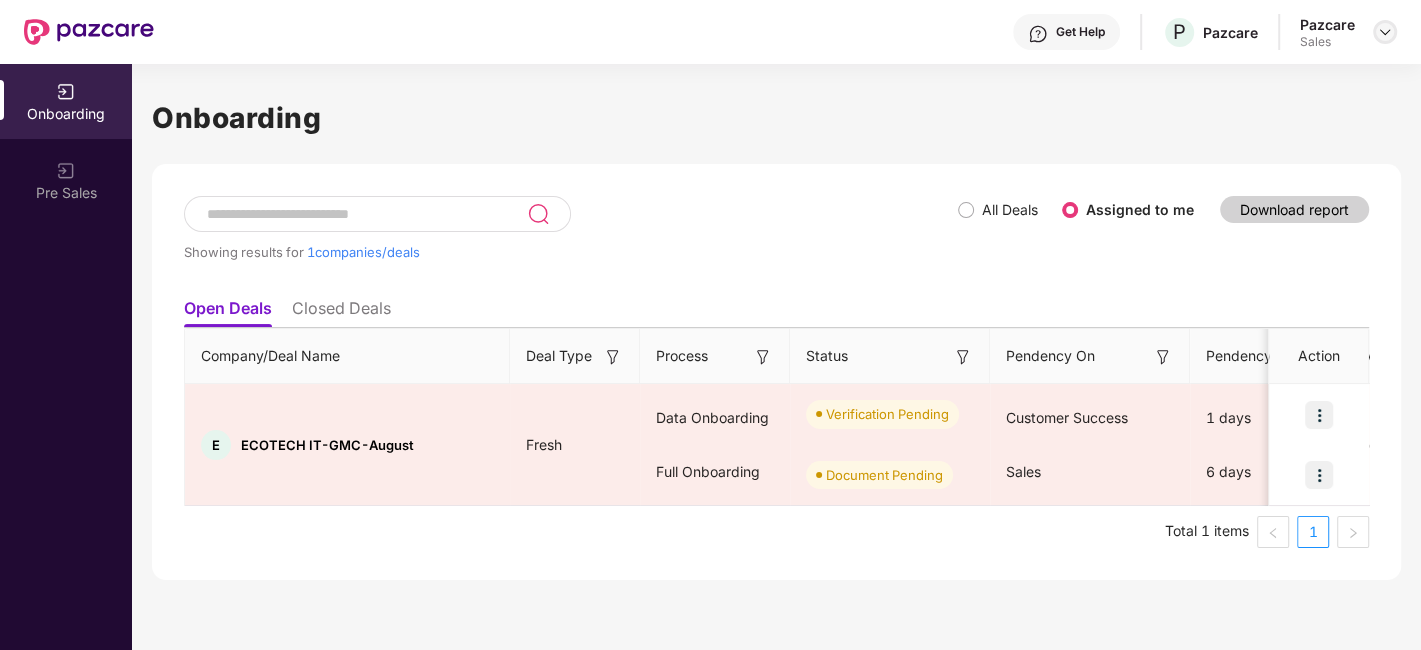 click at bounding box center (1385, 32) 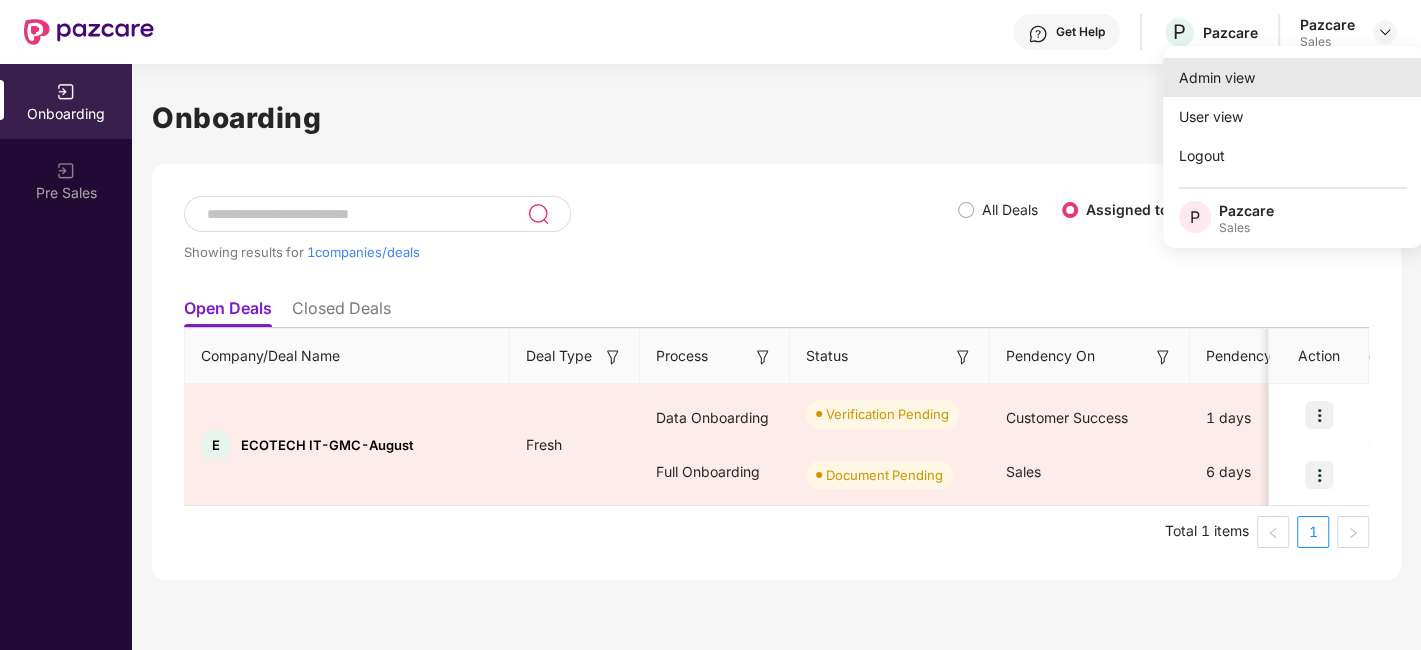 click on "Admin view" at bounding box center (1293, 77) 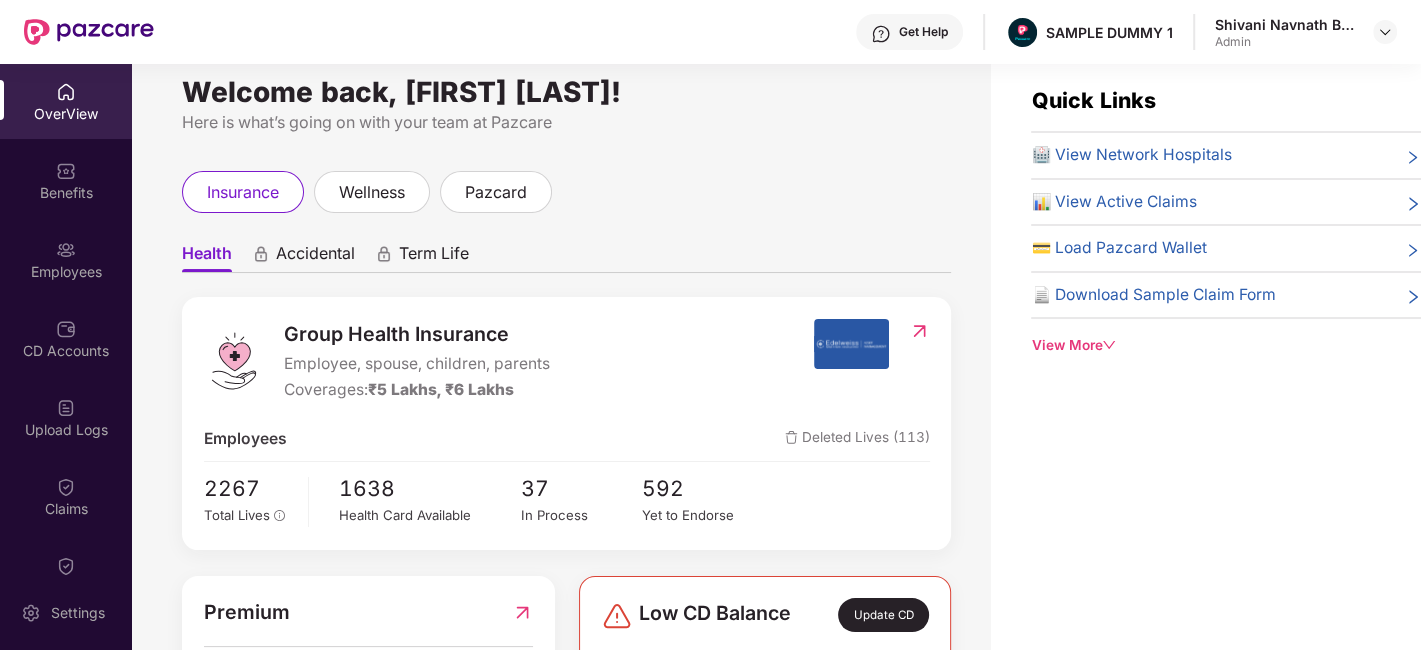 scroll, scrollTop: 0, scrollLeft: 0, axis: both 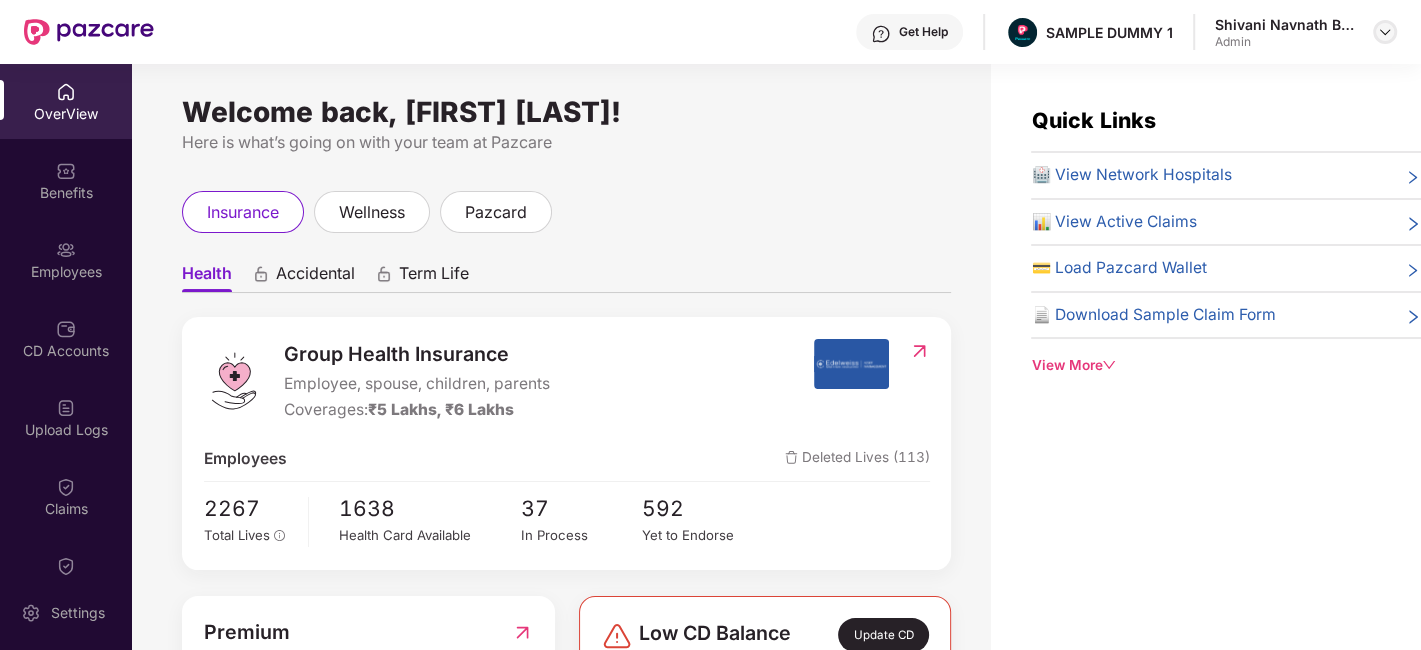 click at bounding box center (1385, 32) 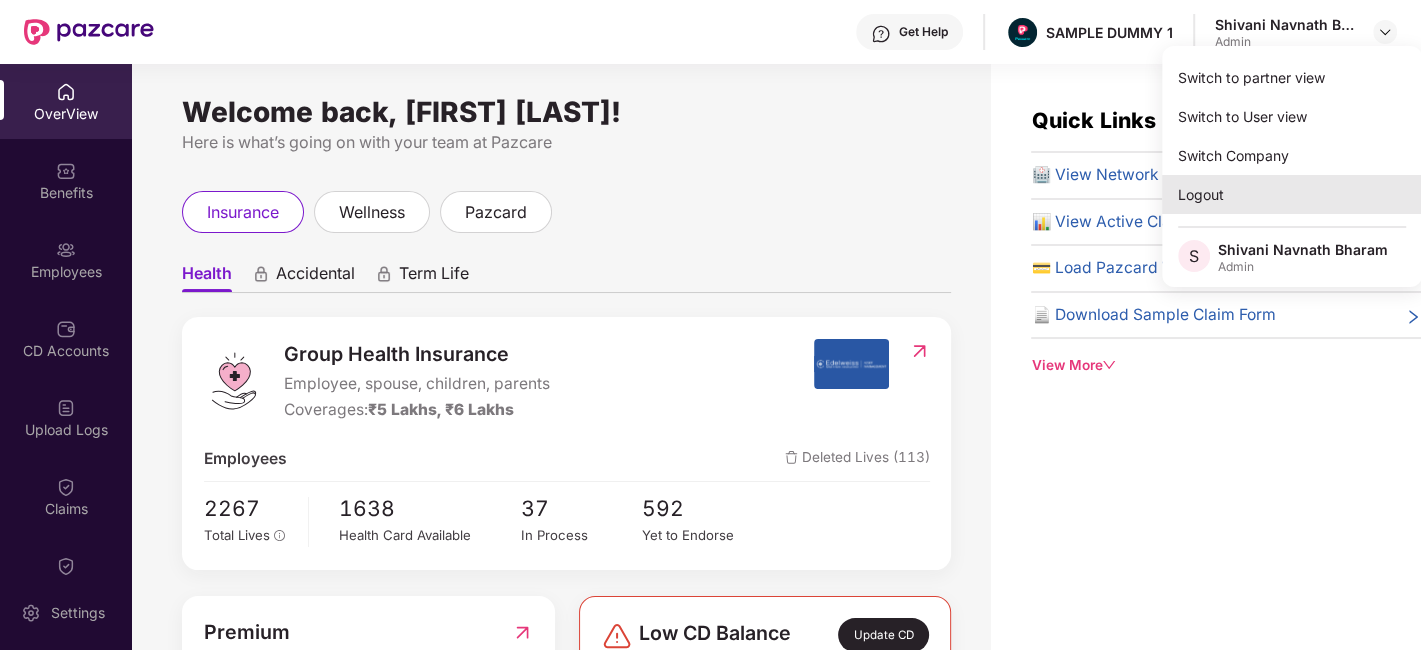click on "Logout" at bounding box center (1292, 194) 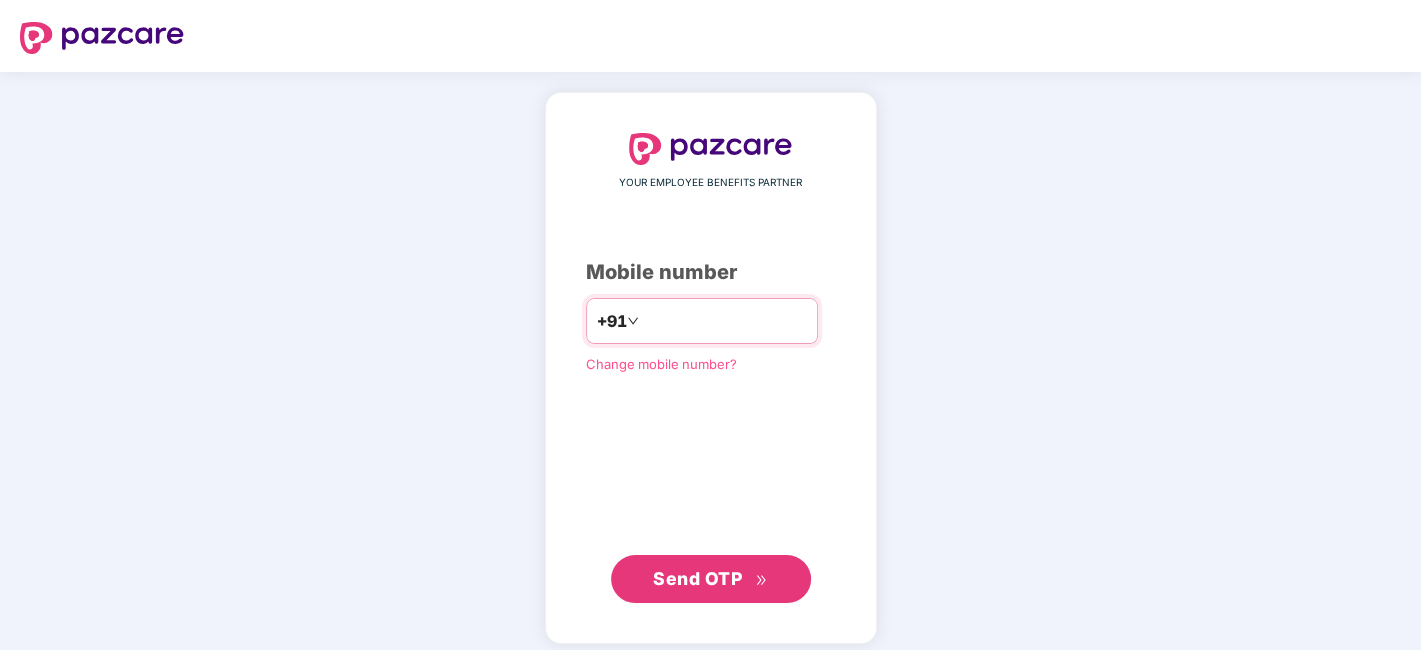 click at bounding box center (725, 321) 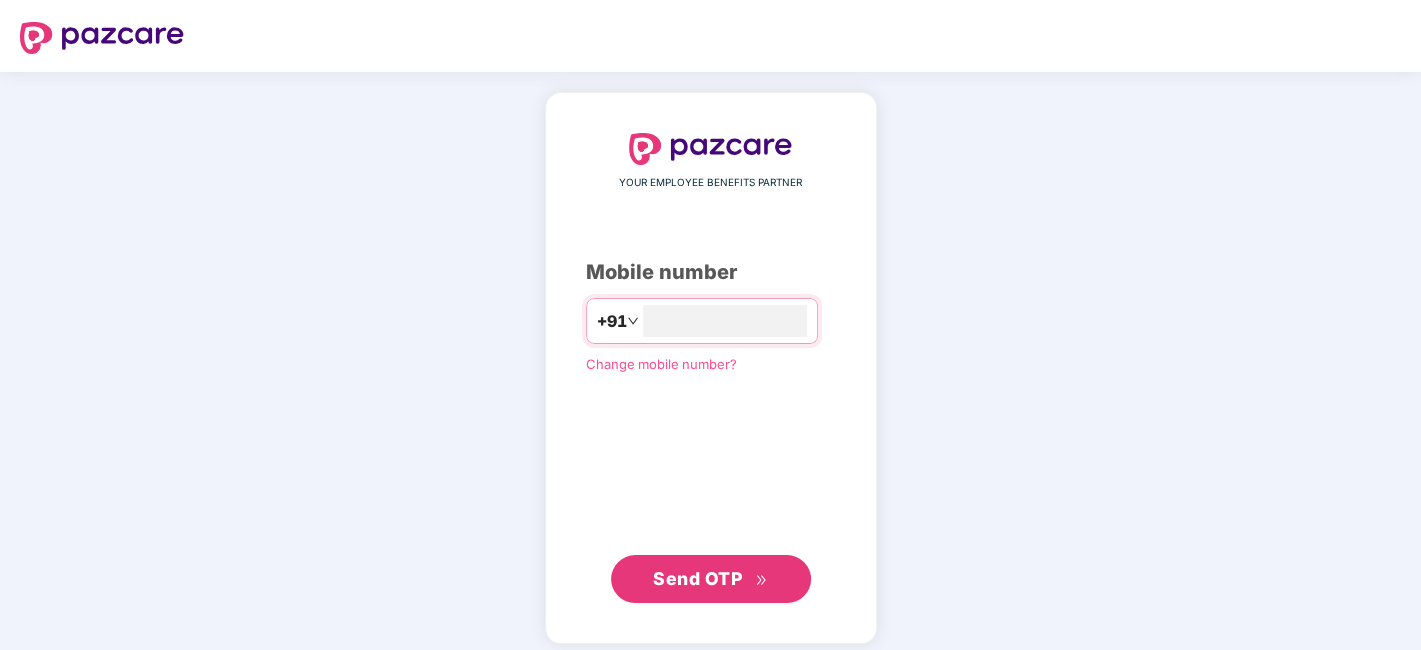 type on "**********" 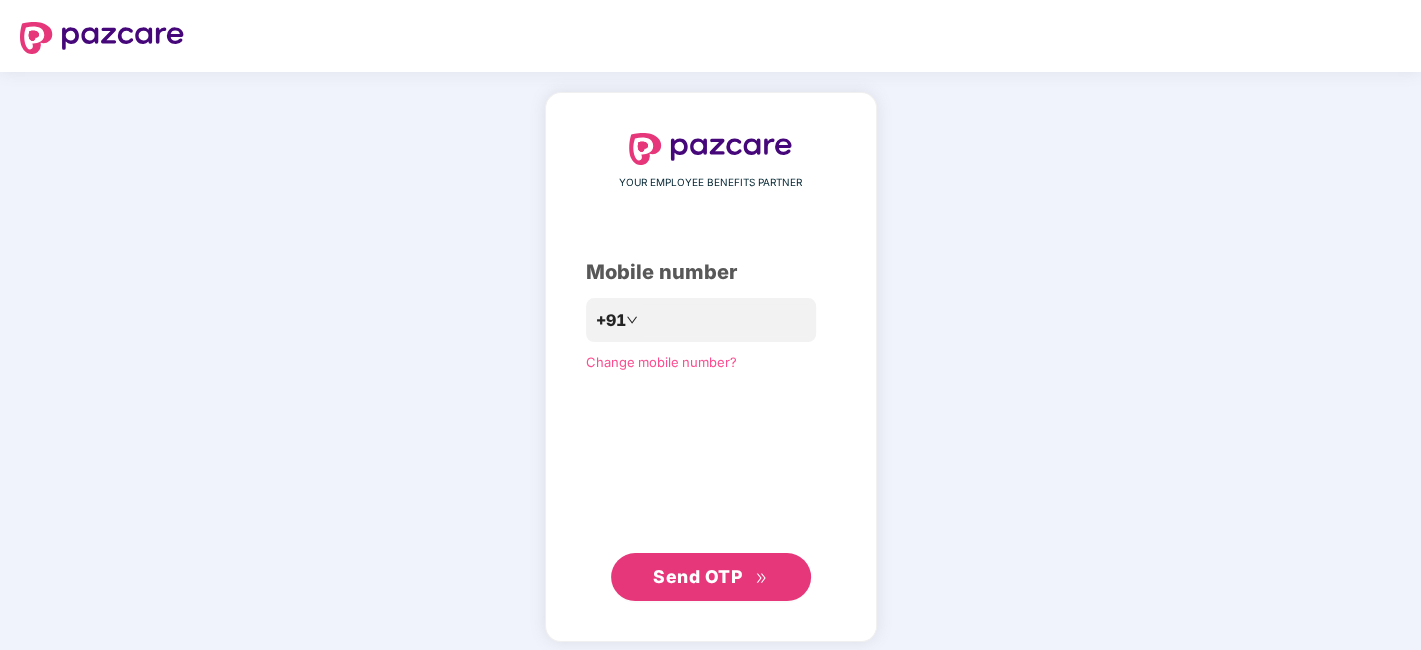 click on "Send OTP" at bounding box center [697, 576] 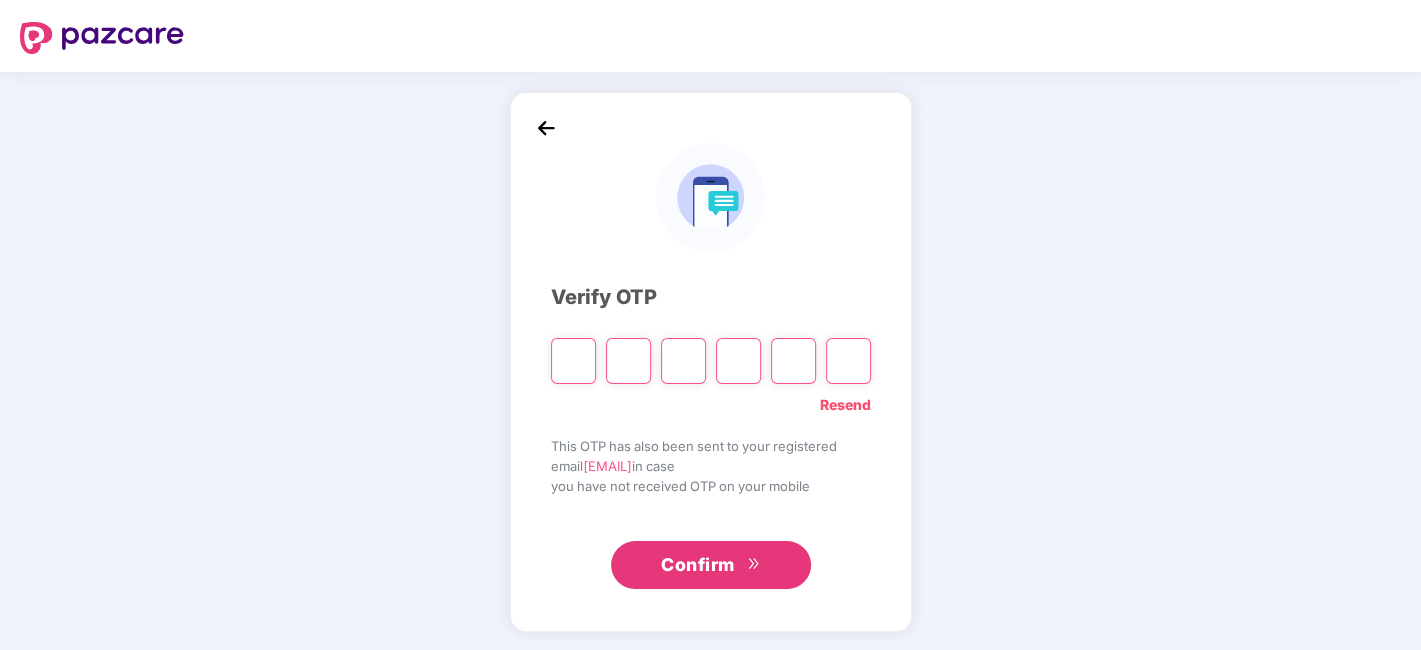click at bounding box center (573, 361) 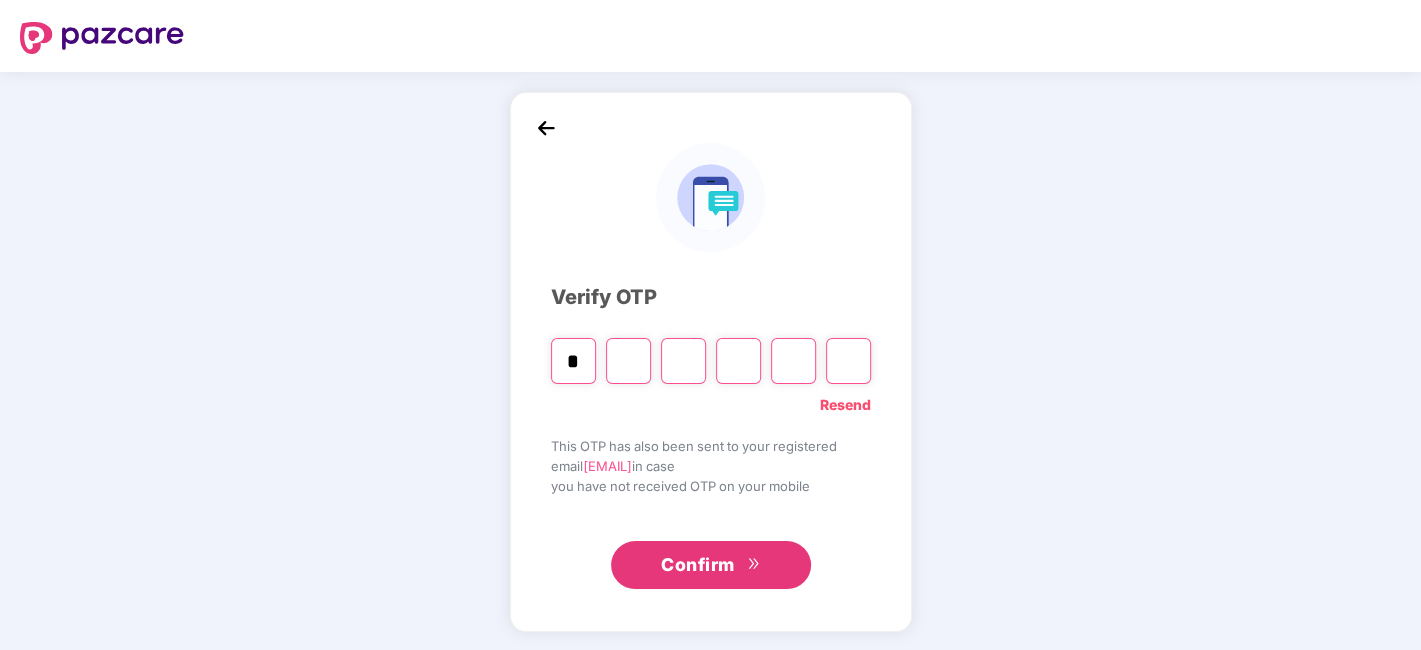 type on "*" 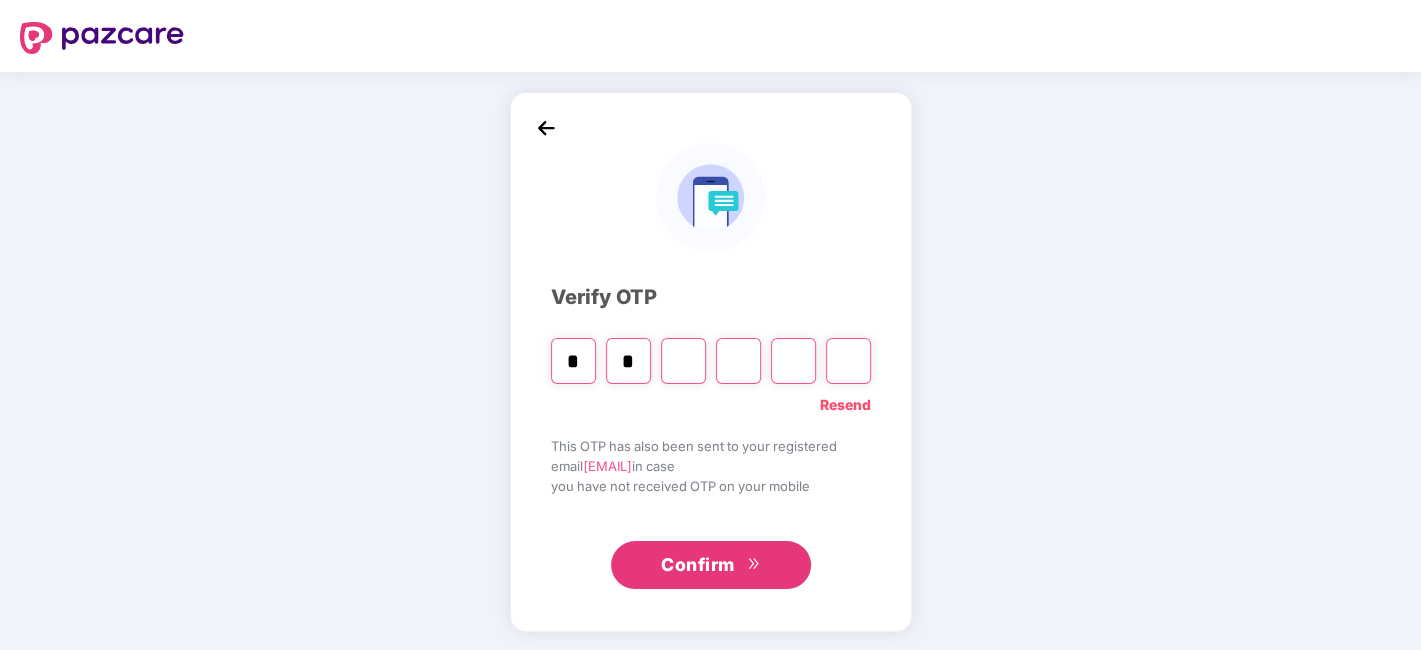 type on "*" 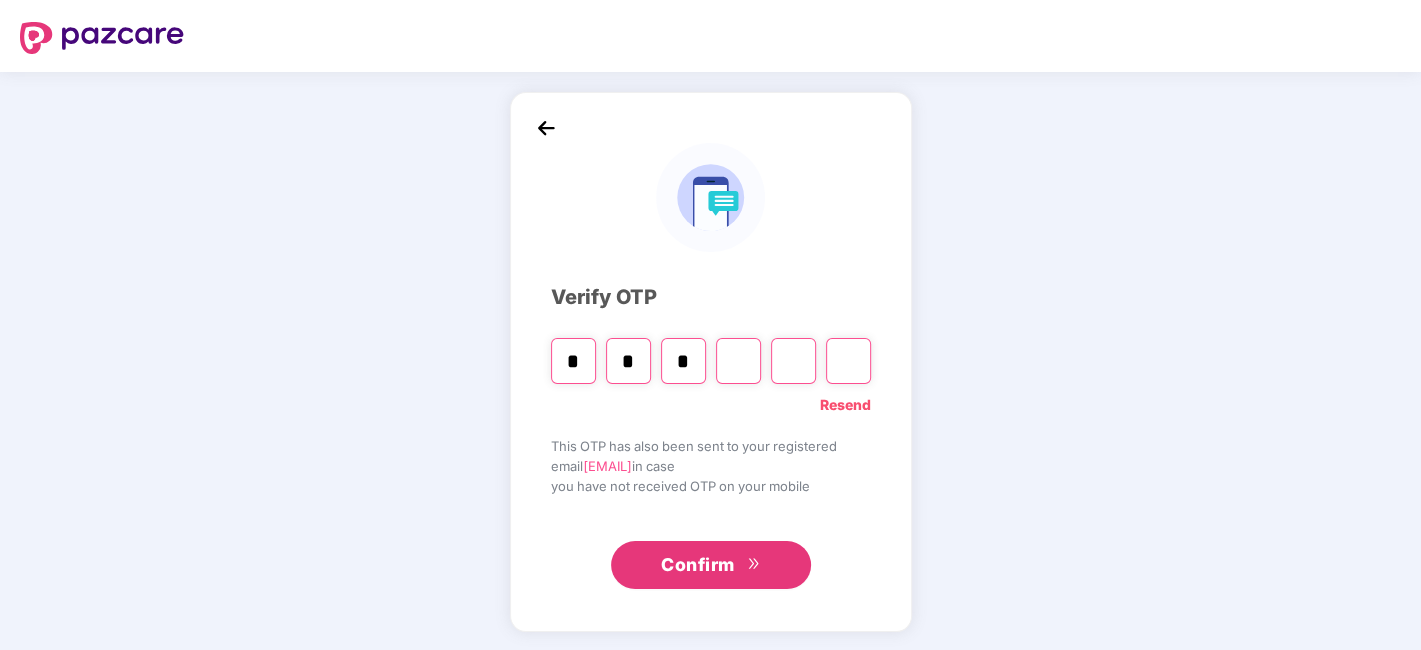 type on "*" 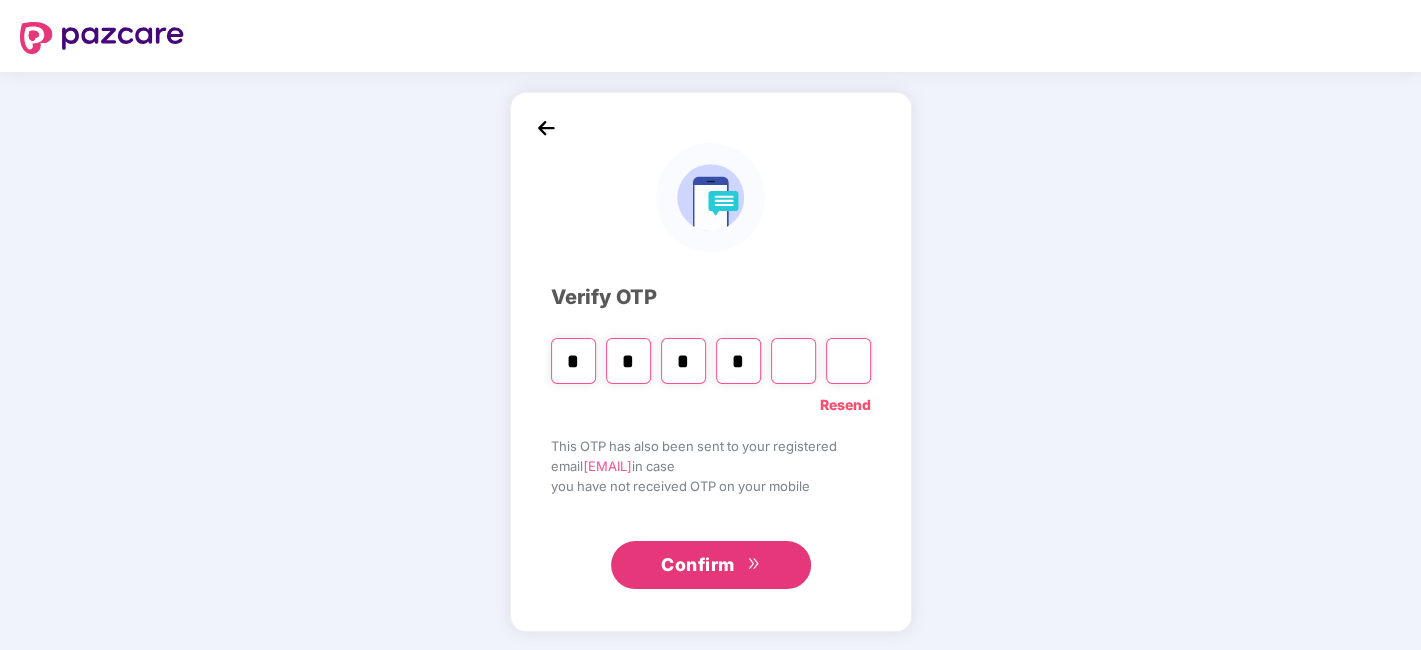 type on "*" 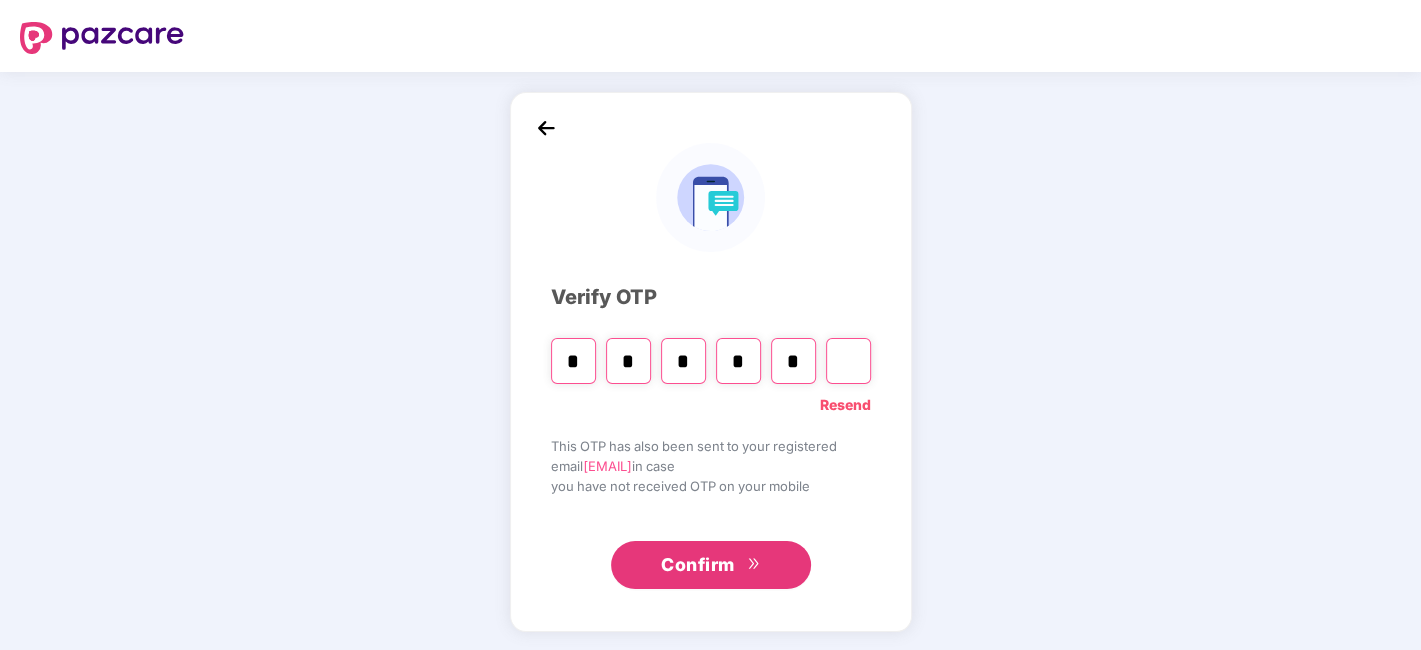 type on "*" 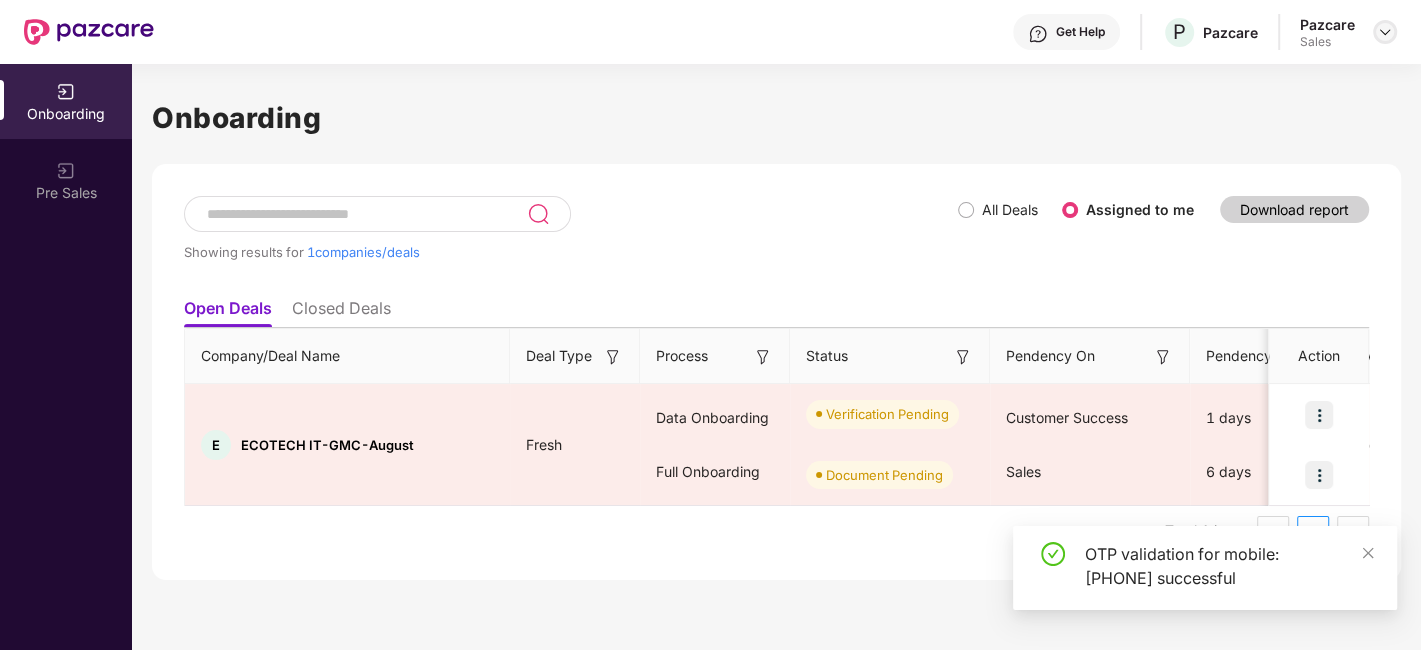 click at bounding box center [1385, 32] 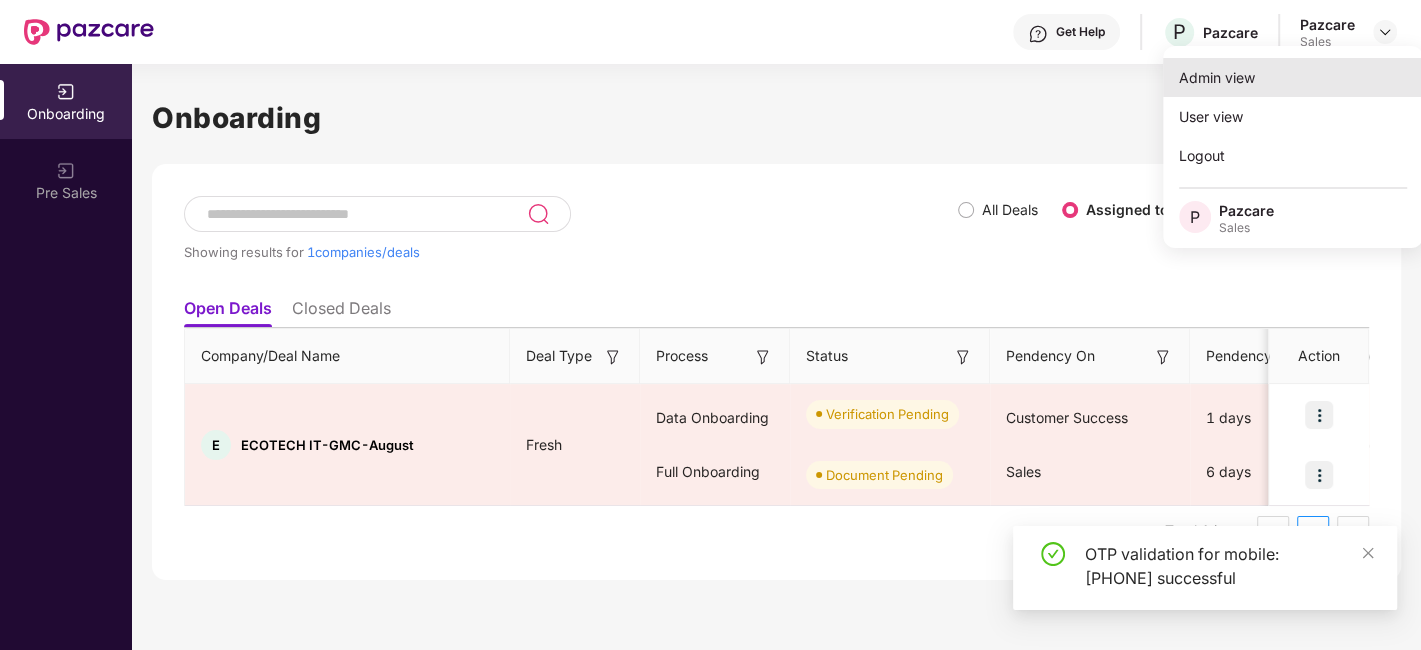 click on "Admin view" at bounding box center (1293, 77) 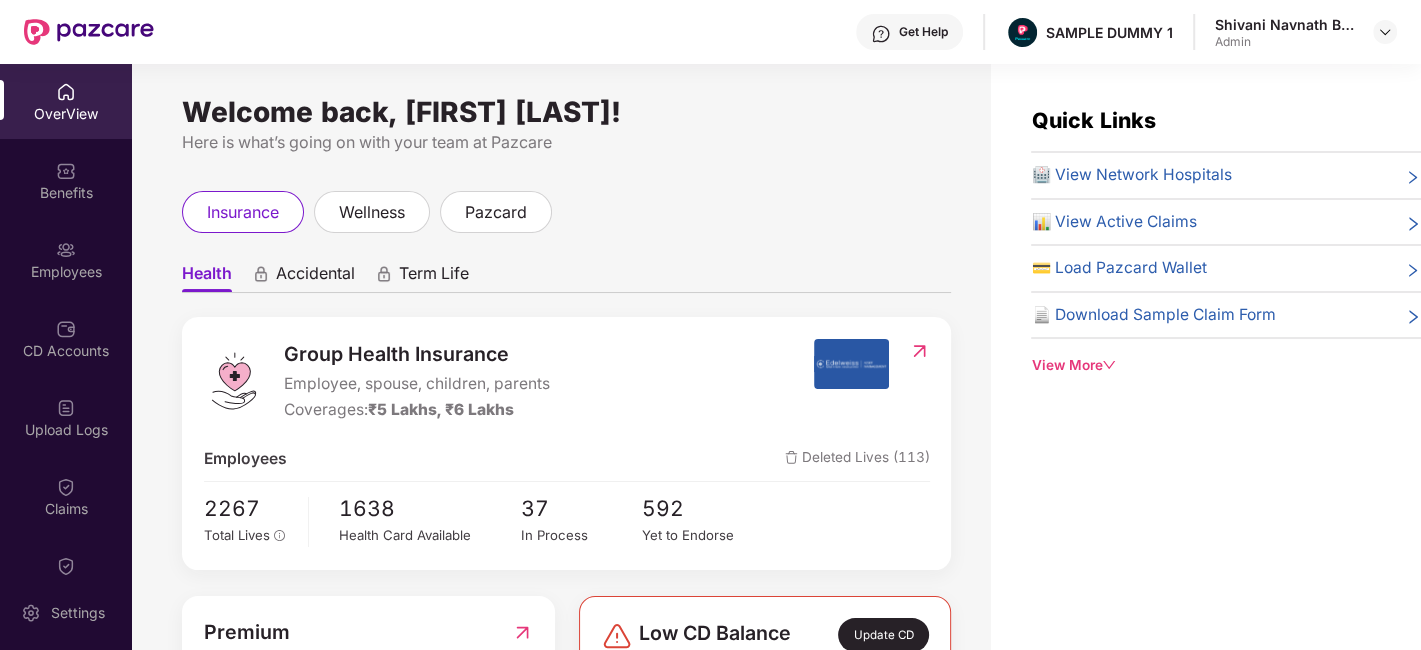 click on "Health" at bounding box center [207, 277] 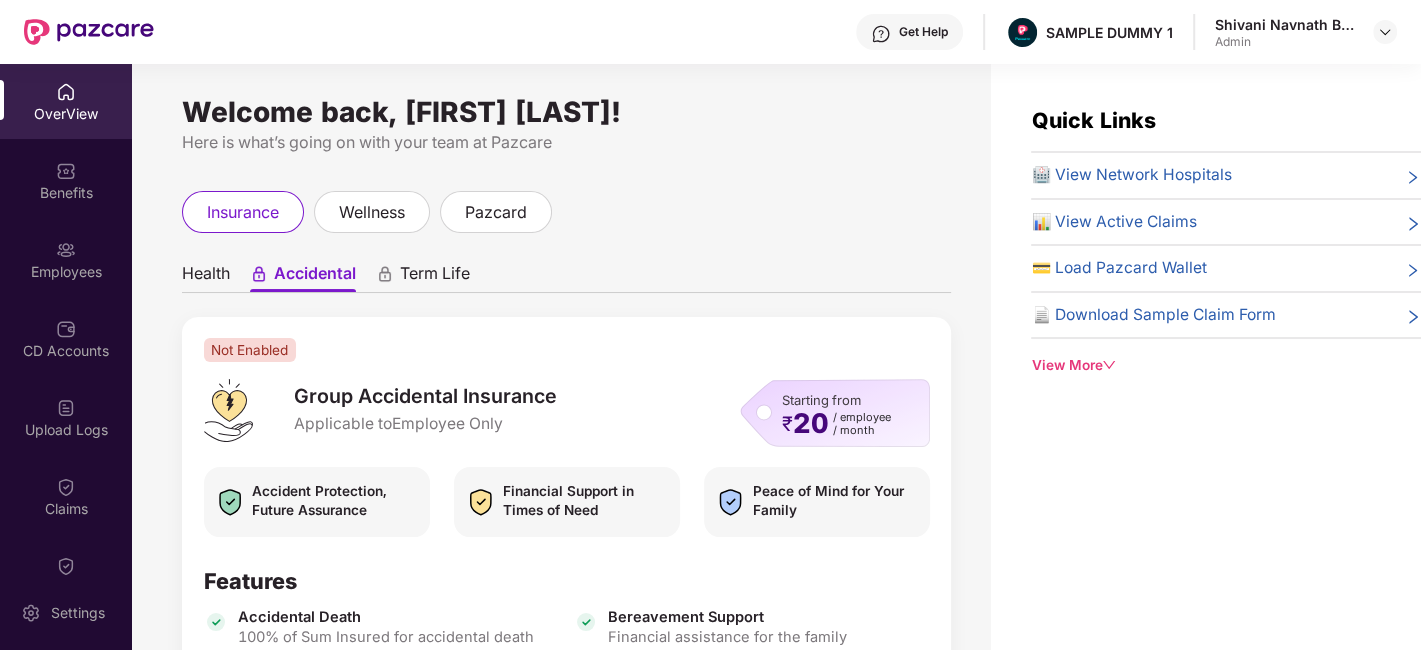 click on "Term Life" at bounding box center (423, 277) 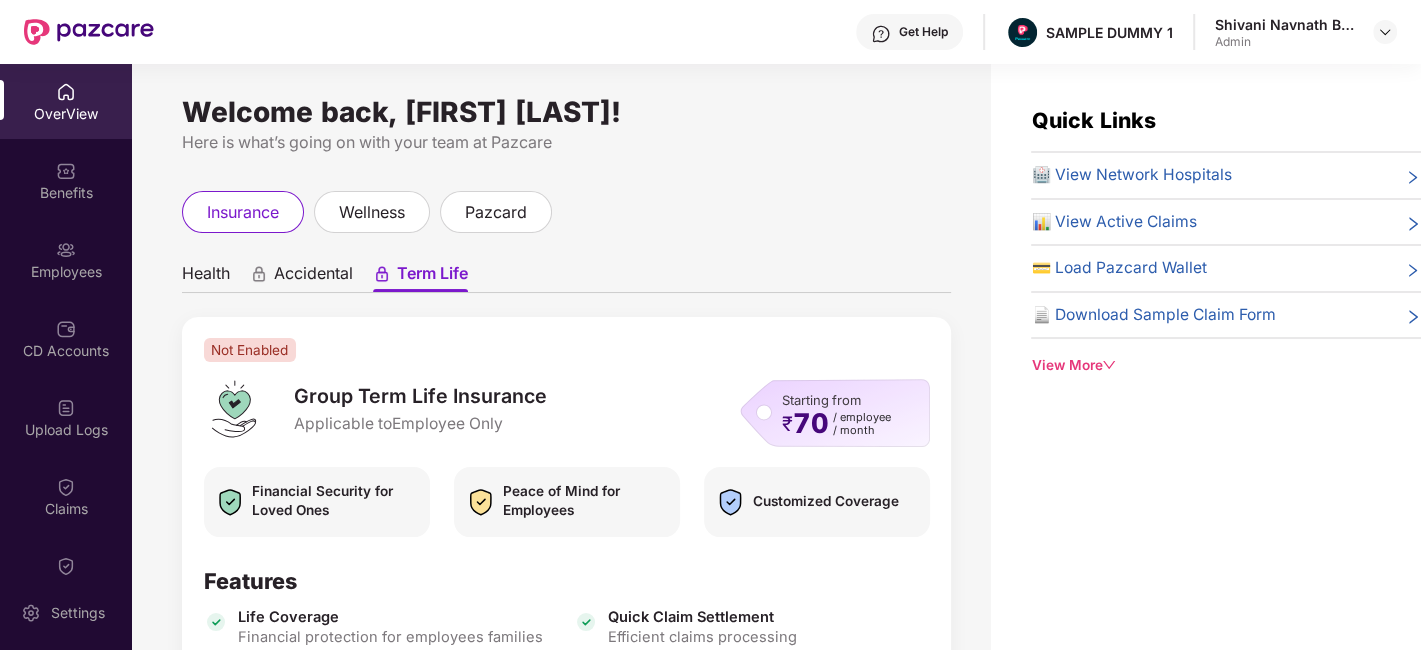 click on "Health" at bounding box center [206, 277] 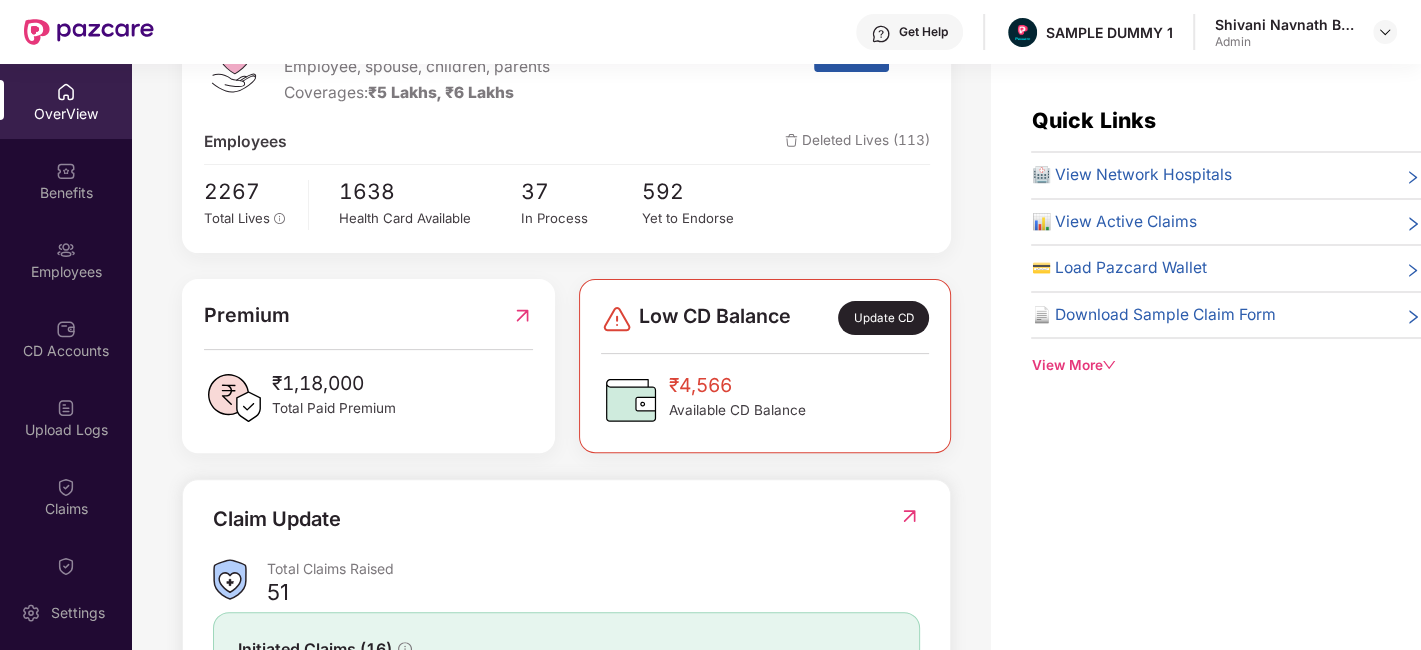scroll, scrollTop: 343, scrollLeft: 0, axis: vertical 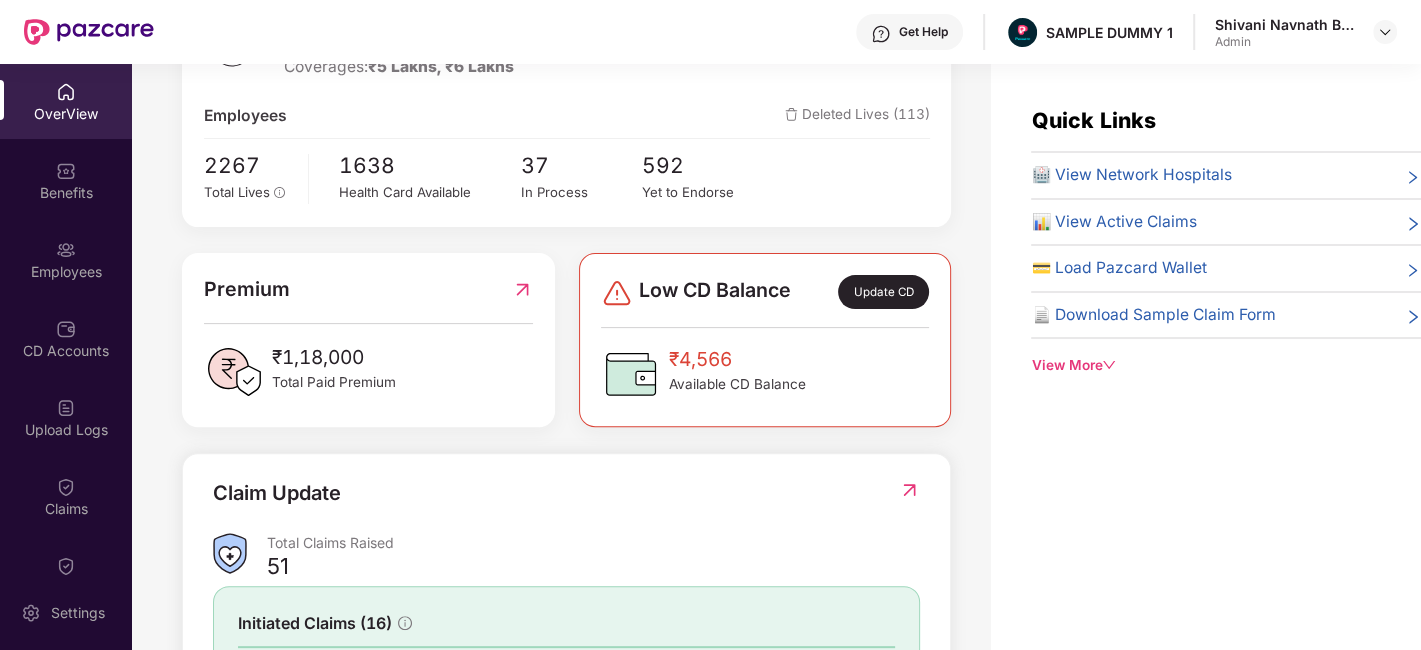 click on "Update CD" at bounding box center [883, 292] 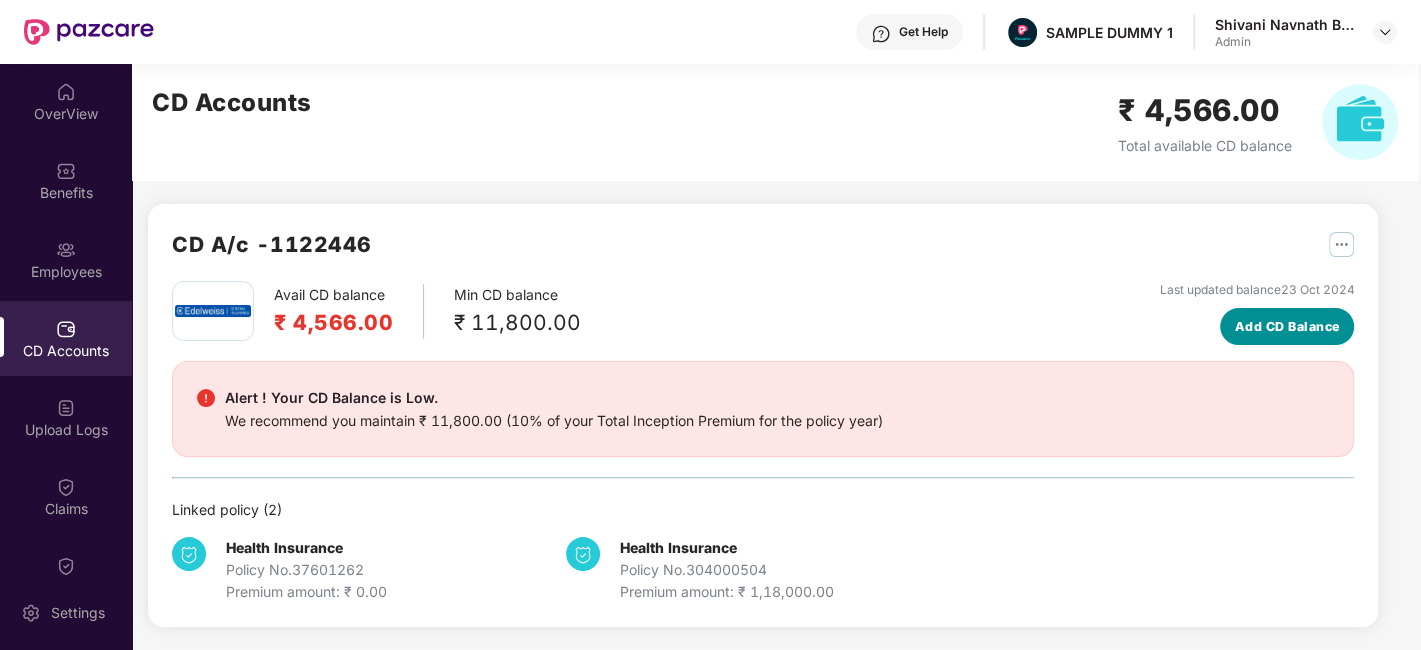 click on "Add CD Balance" at bounding box center [1287, 327] 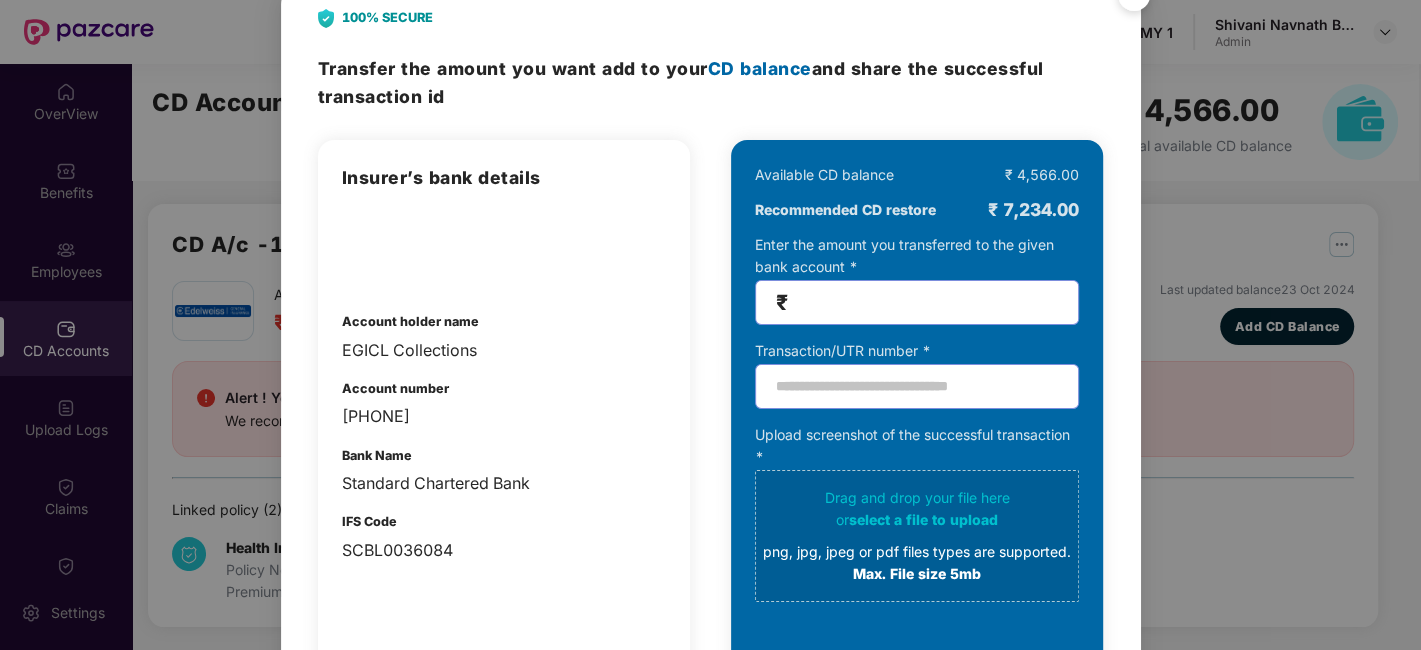 scroll, scrollTop: 44, scrollLeft: 0, axis: vertical 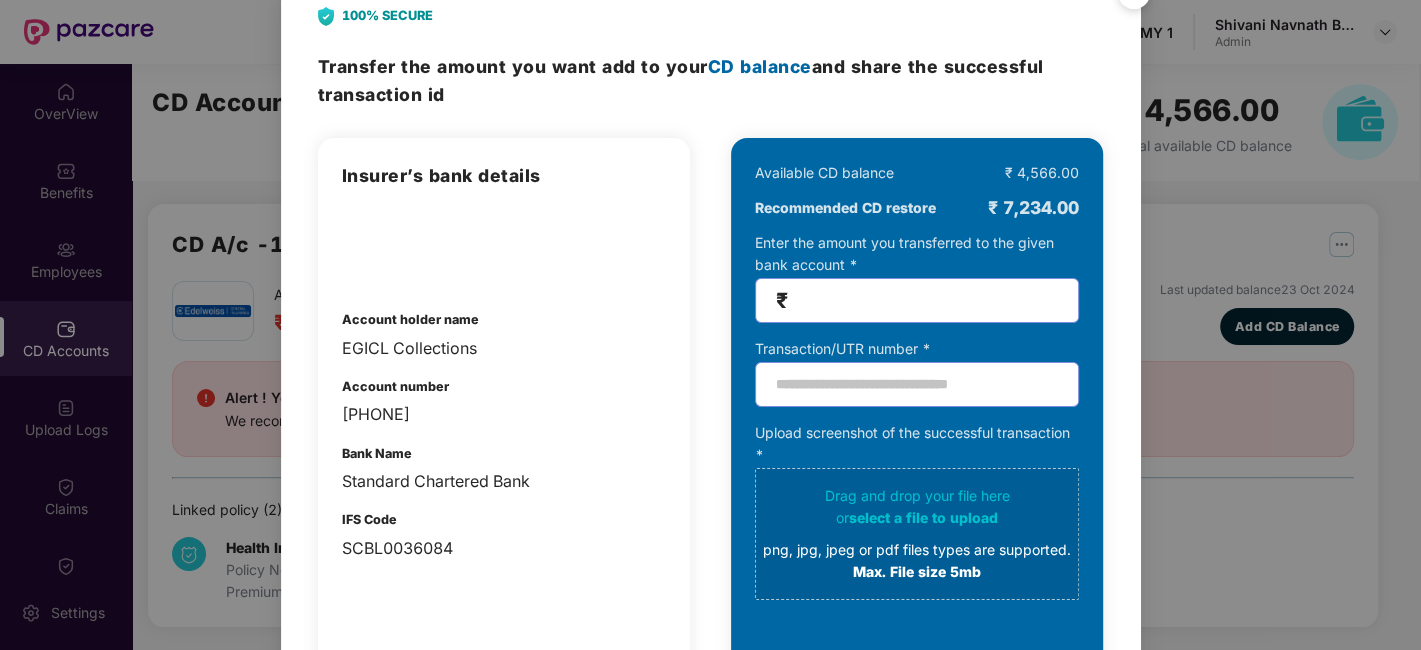 click at bounding box center [925, 300] 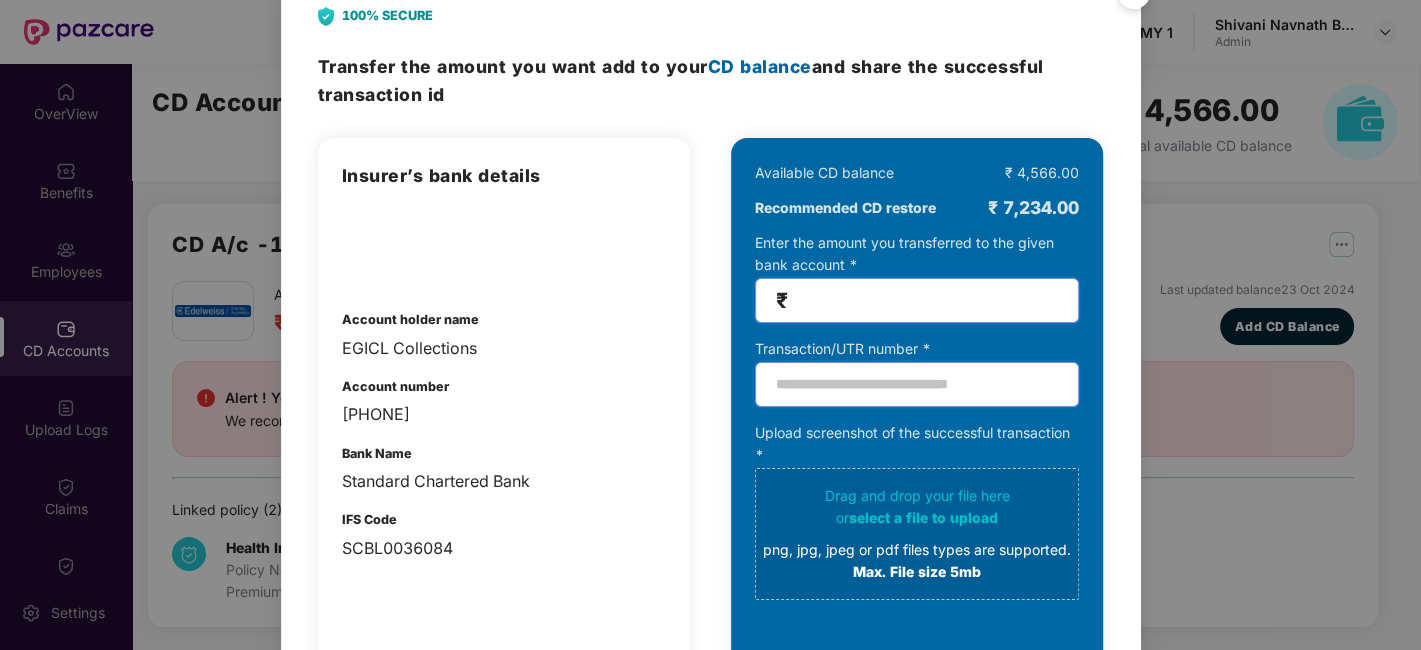 type 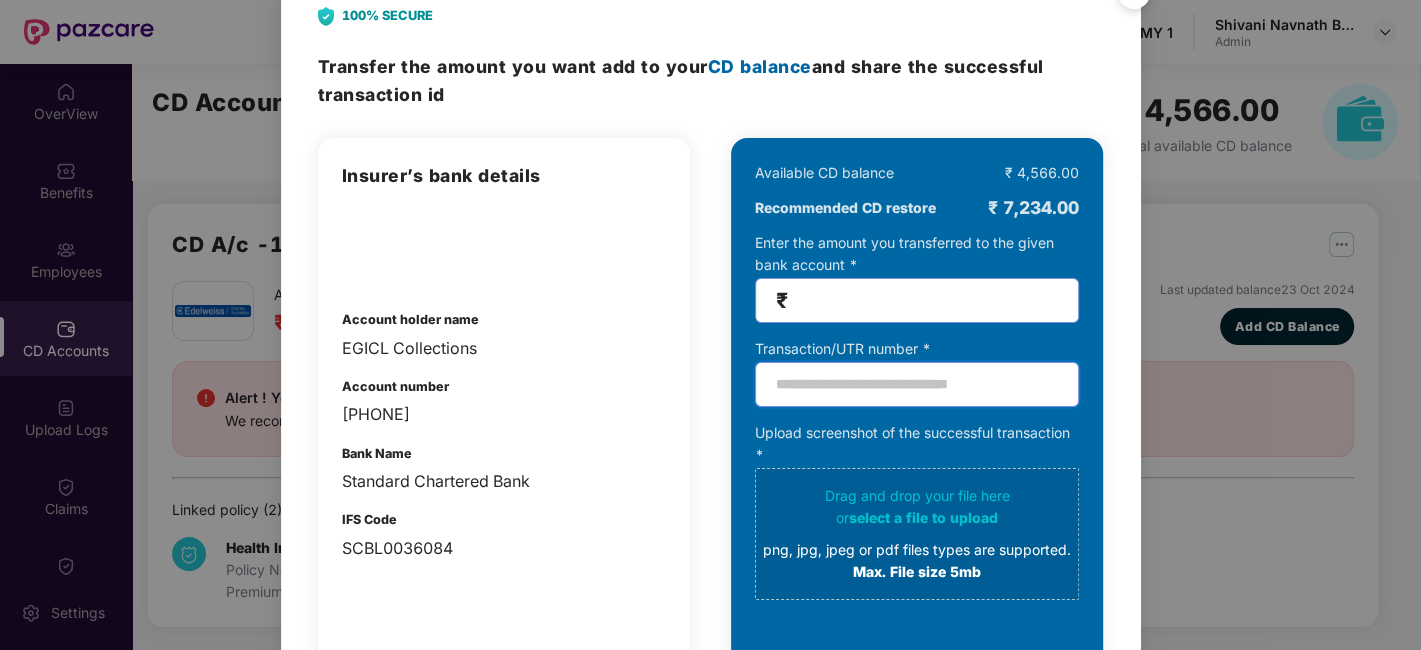 click at bounding box center [917, 384] 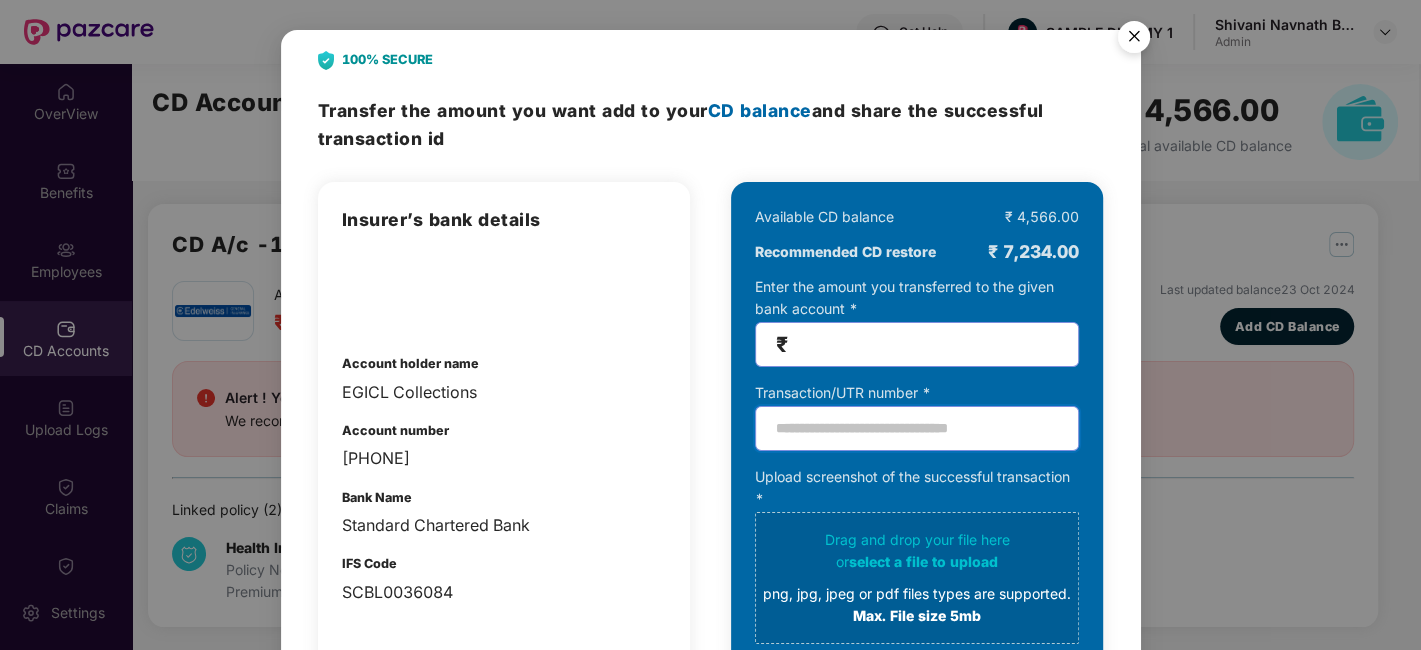 scroll, scrollTop: 0, scrollLeft: 0, axis: both 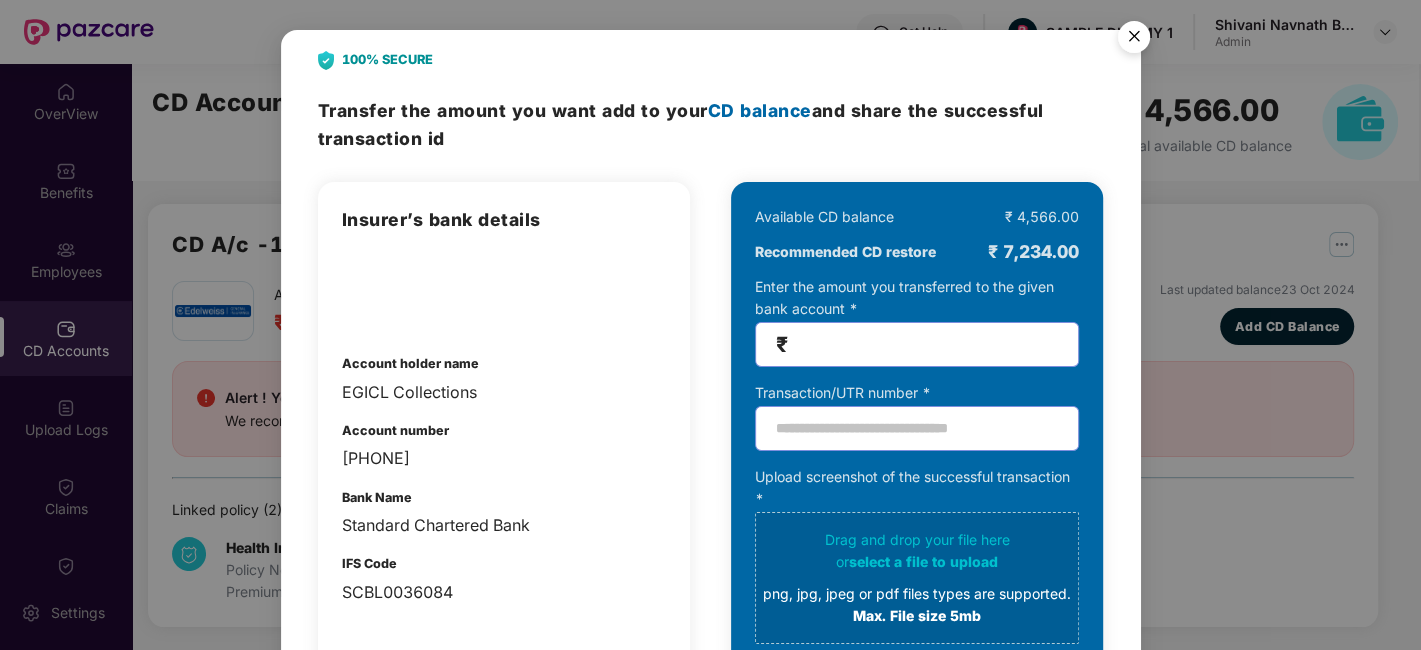 click at bounding box center (1134, 40) 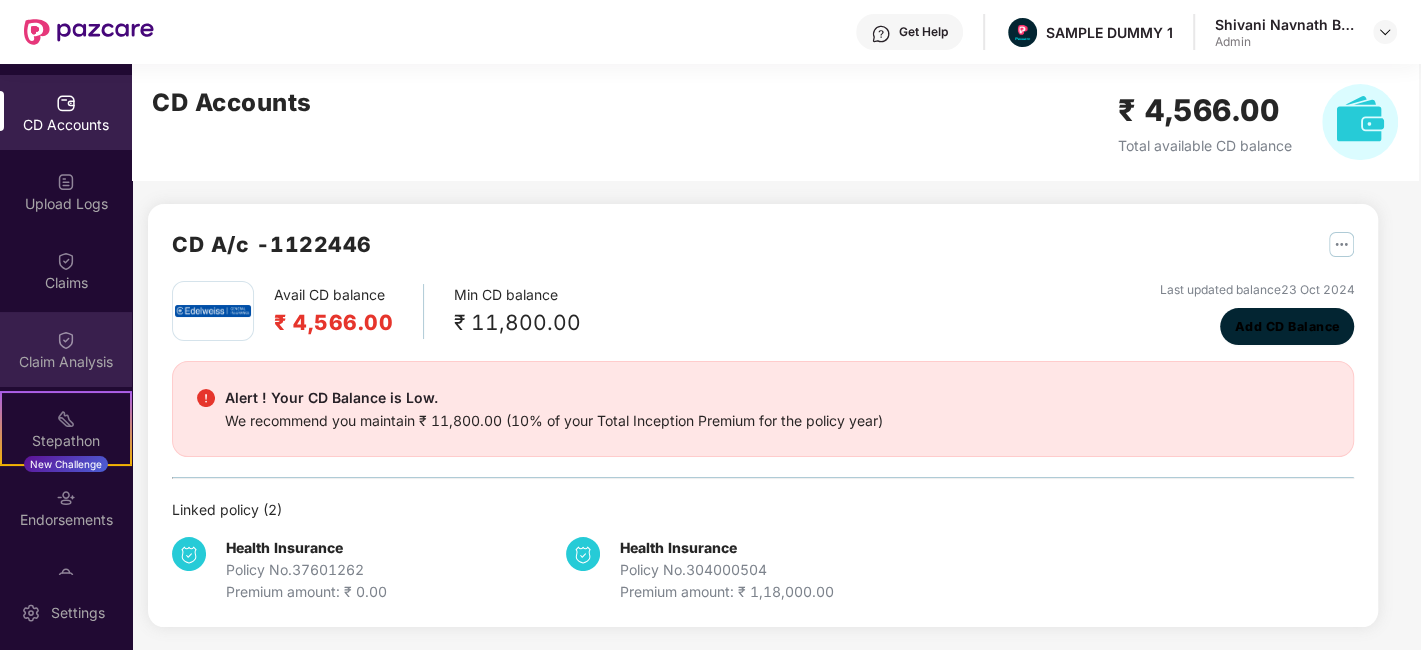 scroll, scrollTop: 357, scrollLeft: 0, axis: vertical 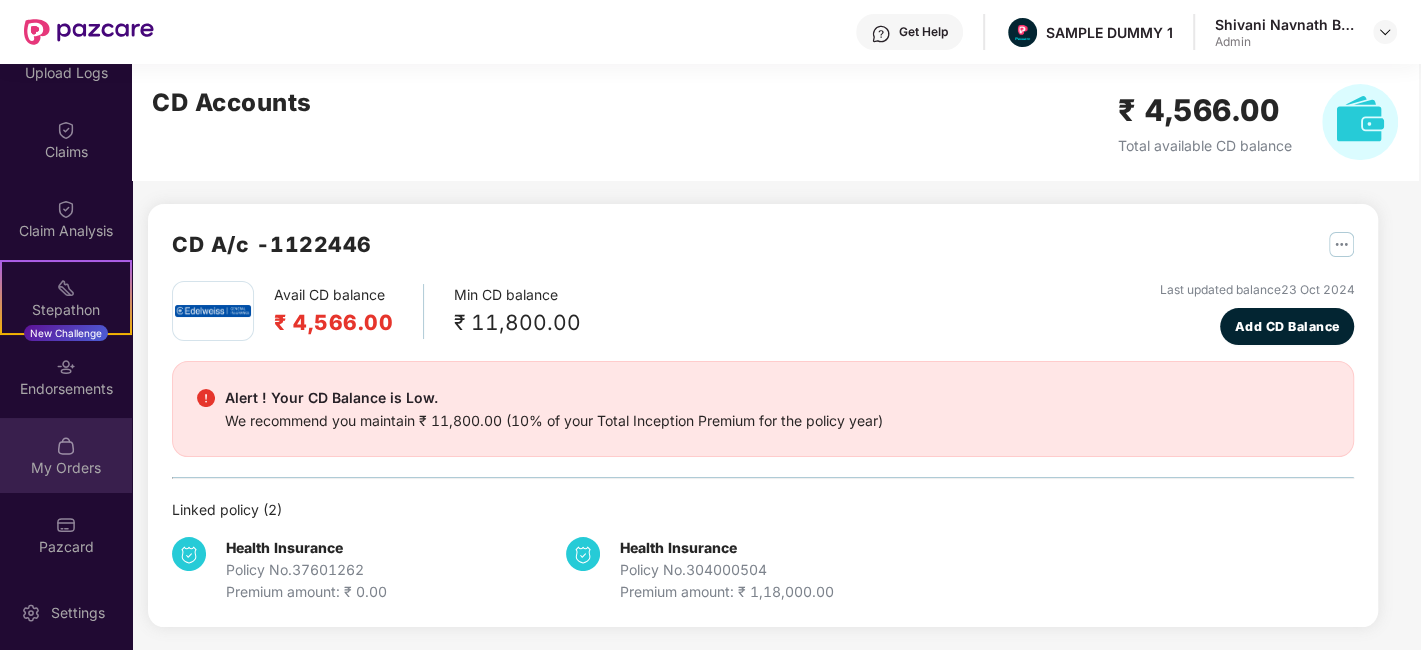 click on "My Orders" at bounding box center (66, 455) 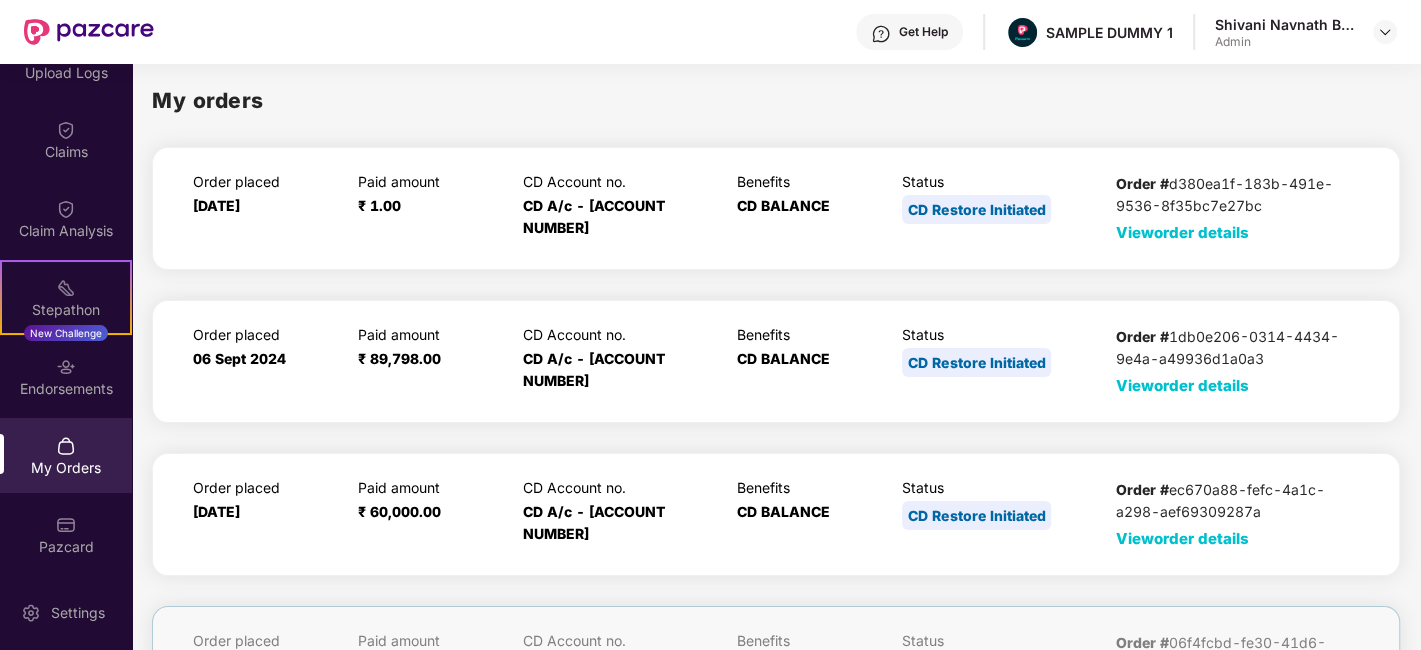click on "View  order details" at bounding box center [1182, 232] 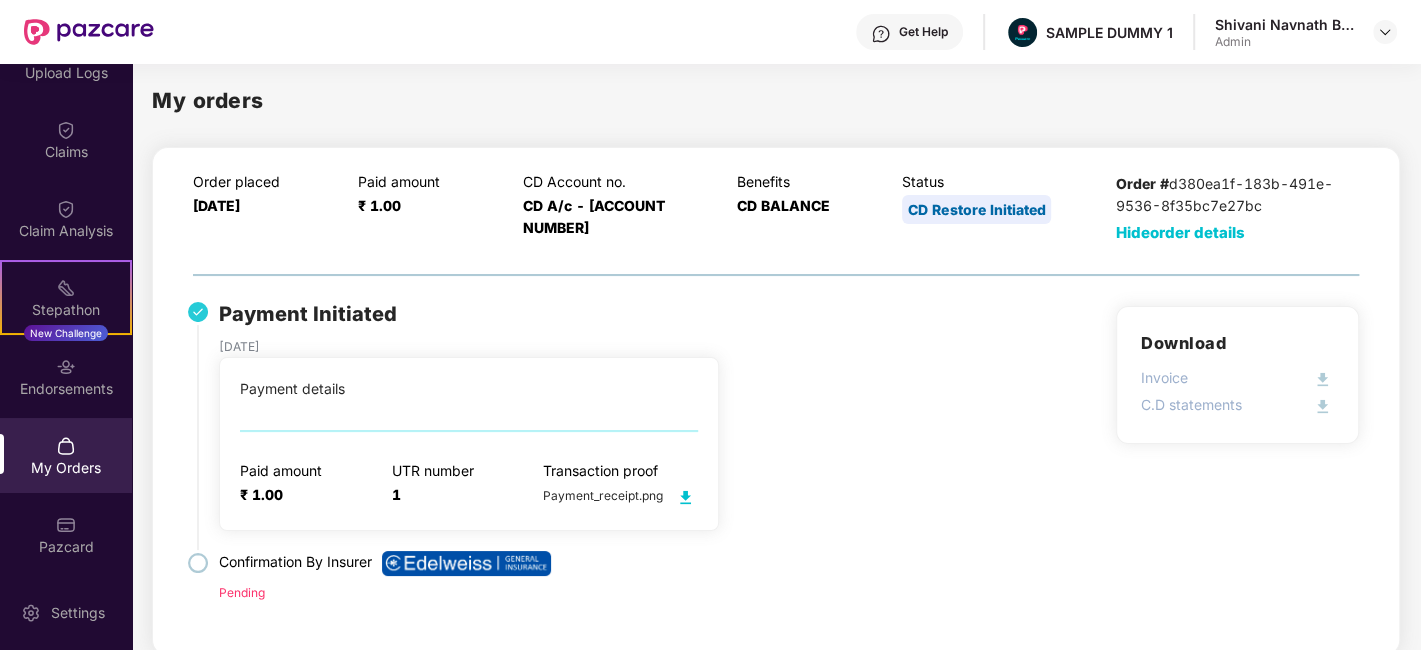 scroll, scrollTop: 75, scrollLeft: 0, axis: vertical 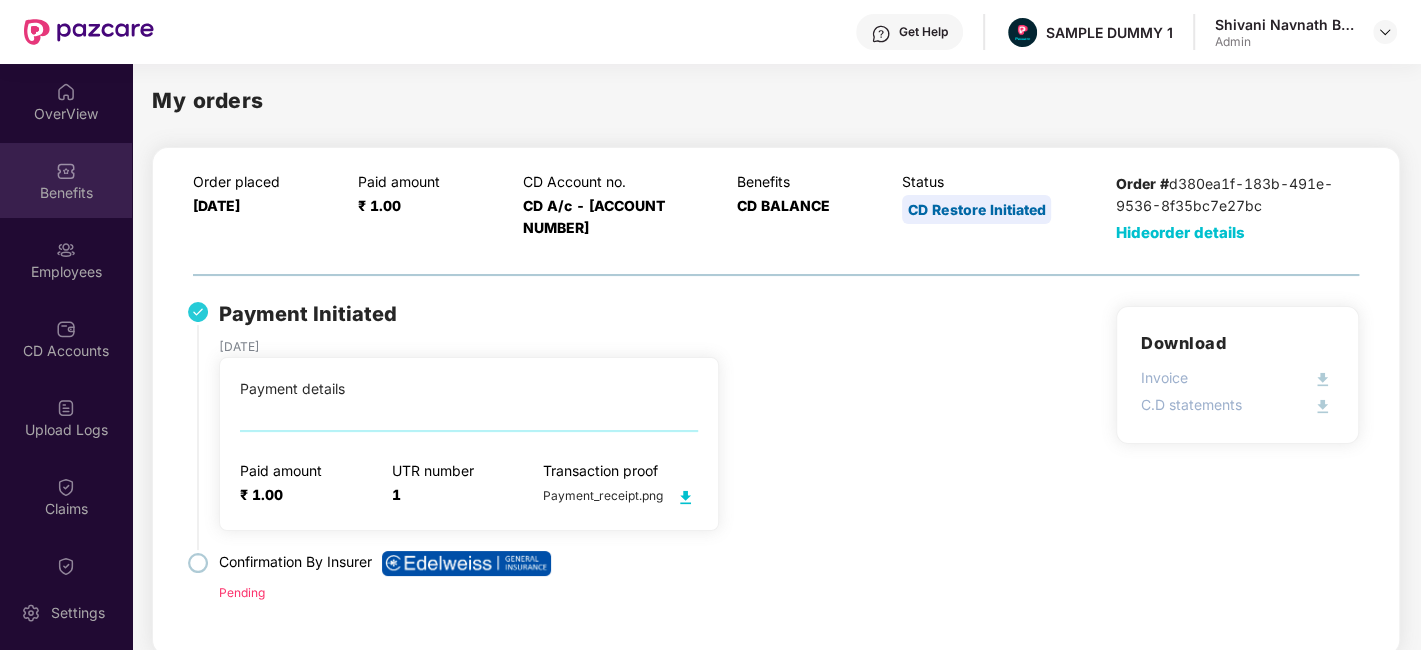 click on "Benefits" at bounding box center [66, 193] 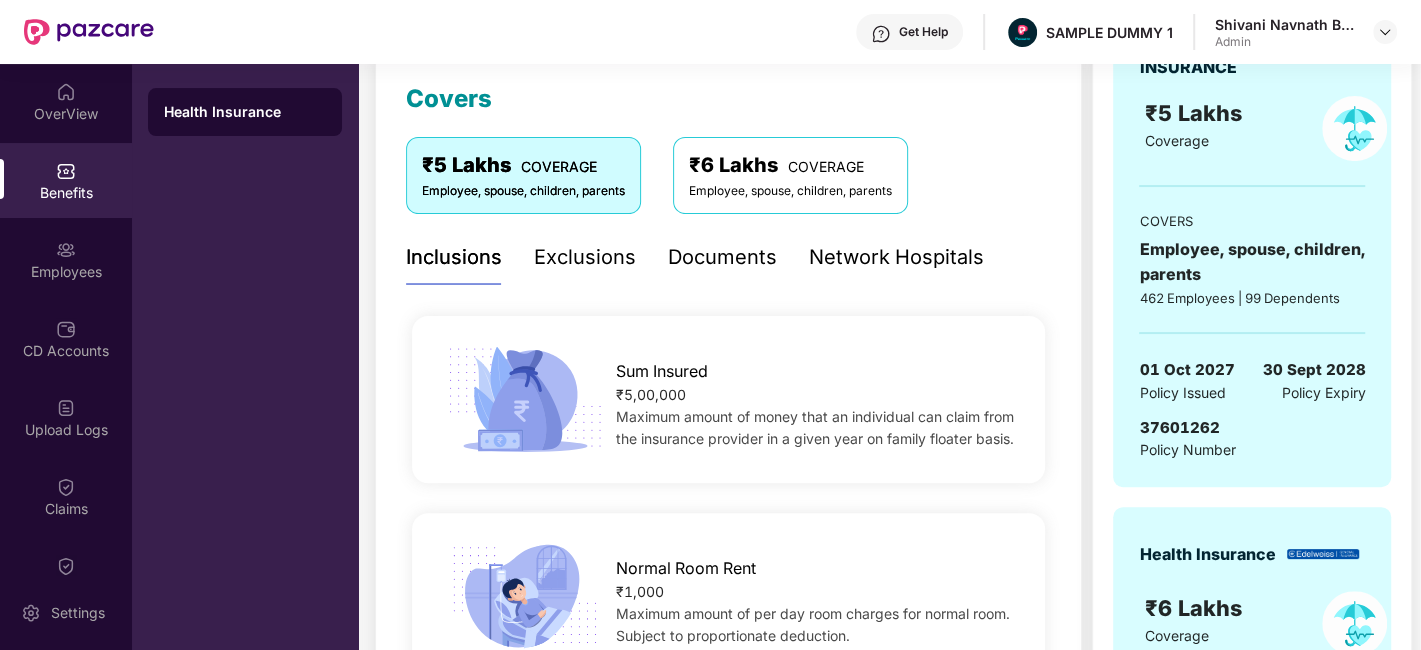 scroll, scrollTop: 277, scrollLeft: 0, axis: vertical 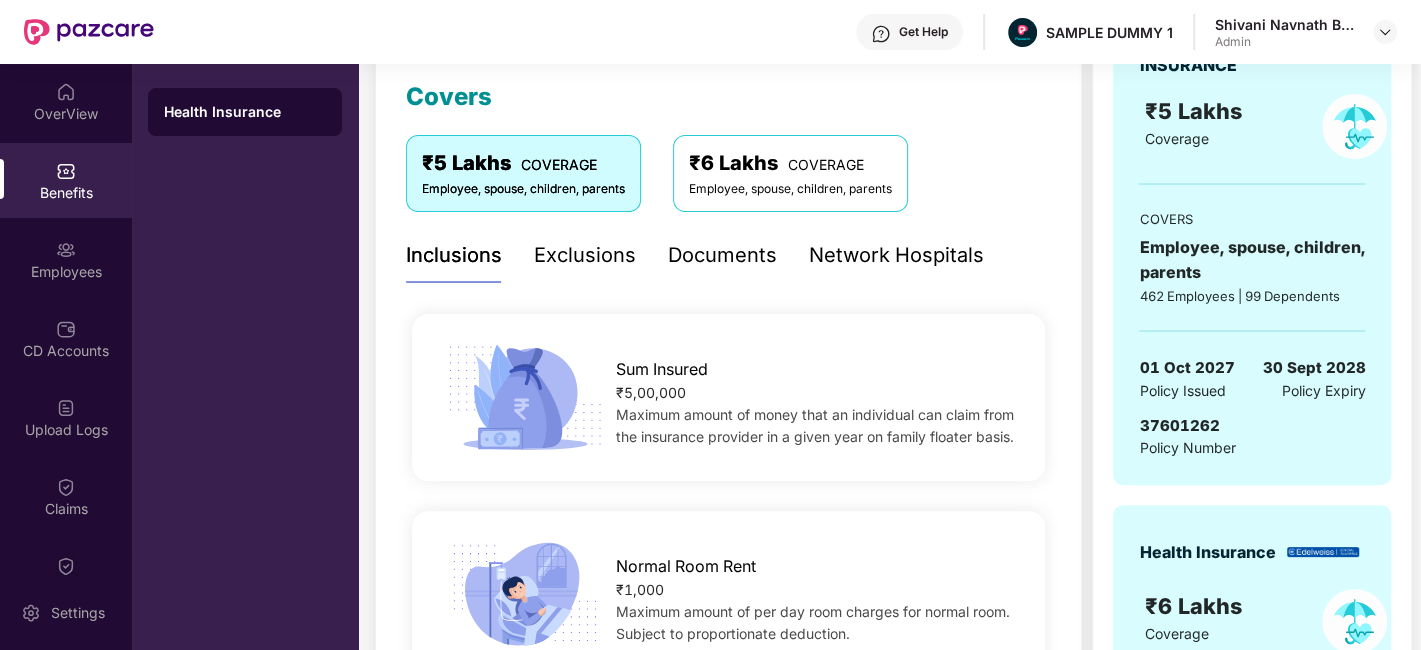 click on "Documents" at bounding box center (722, 255) 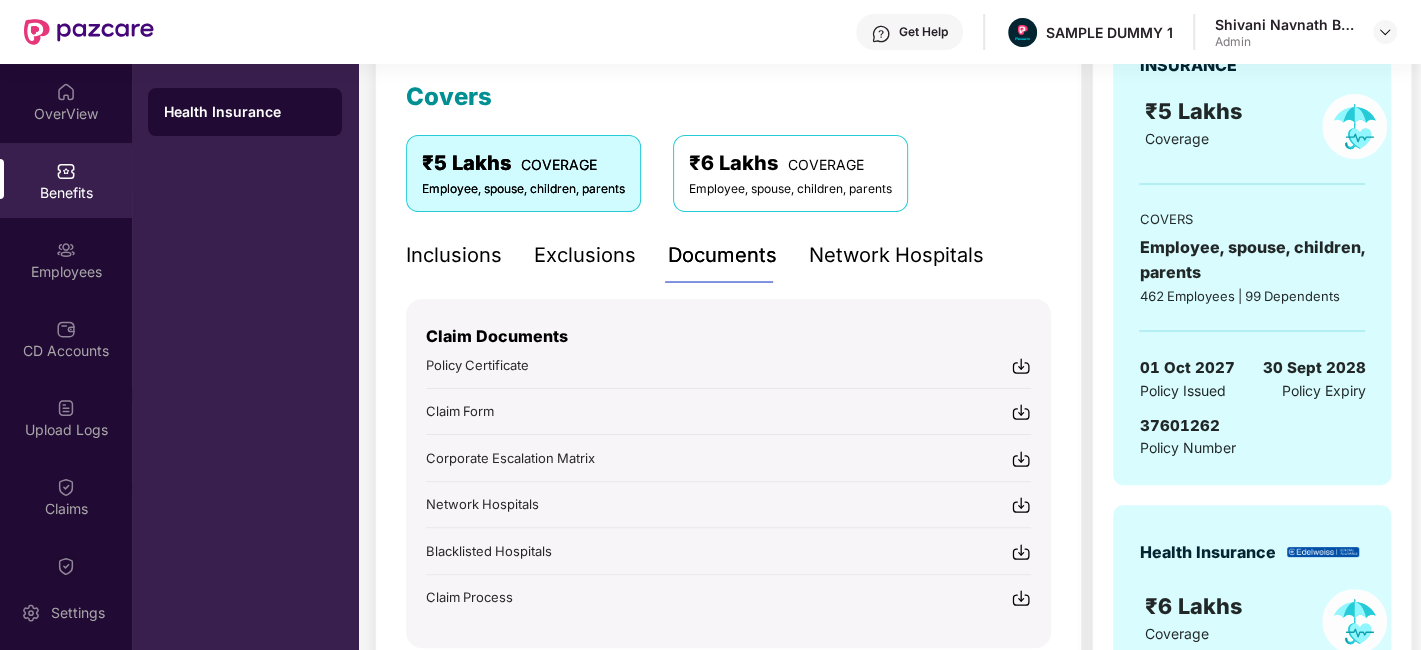 click on "Network Hospitals" at bounding box center [896, 255] 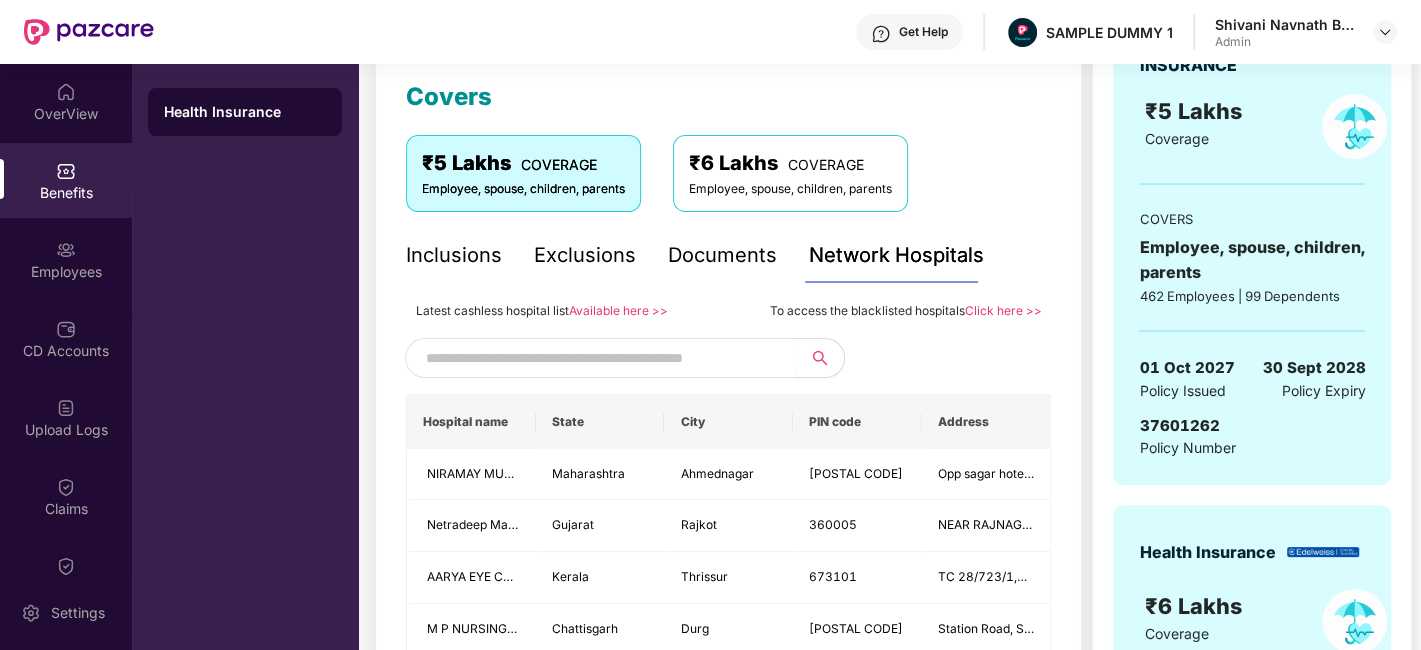 click at bounding box center [597, 358] 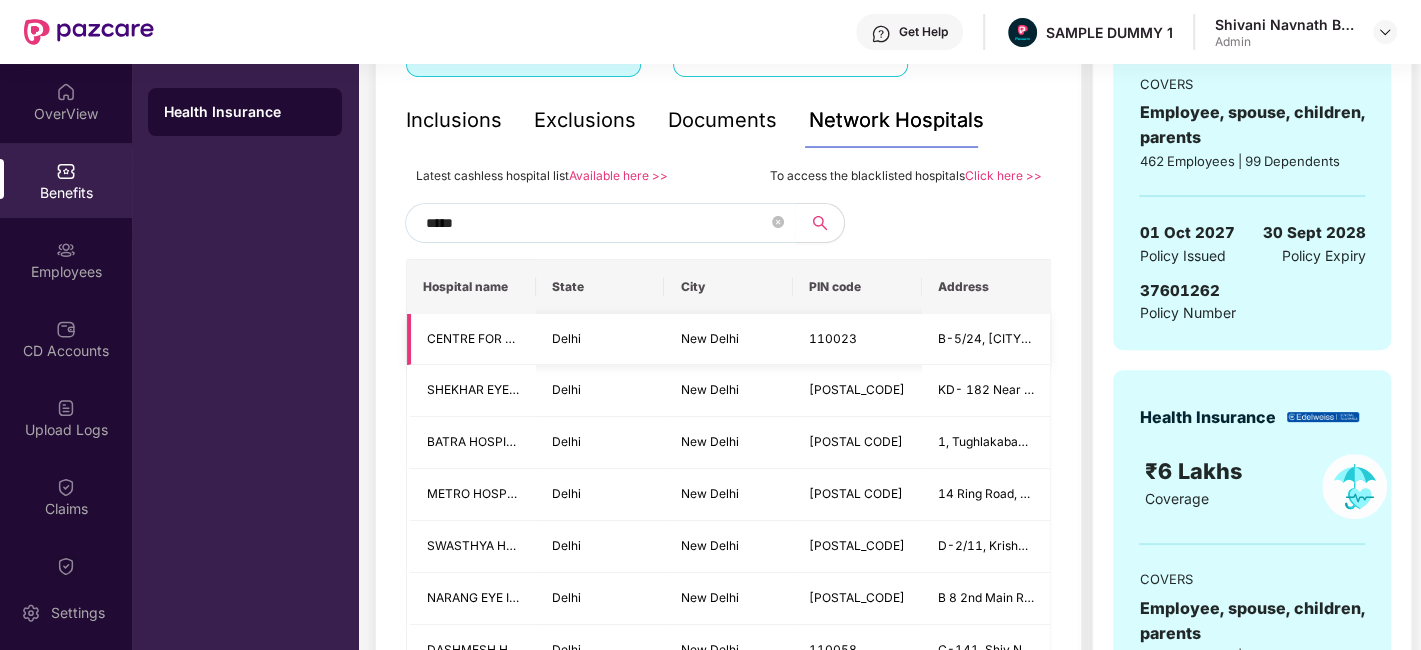 scroll, scrollTop: 252, scrollLeft: 0, axis: vertical 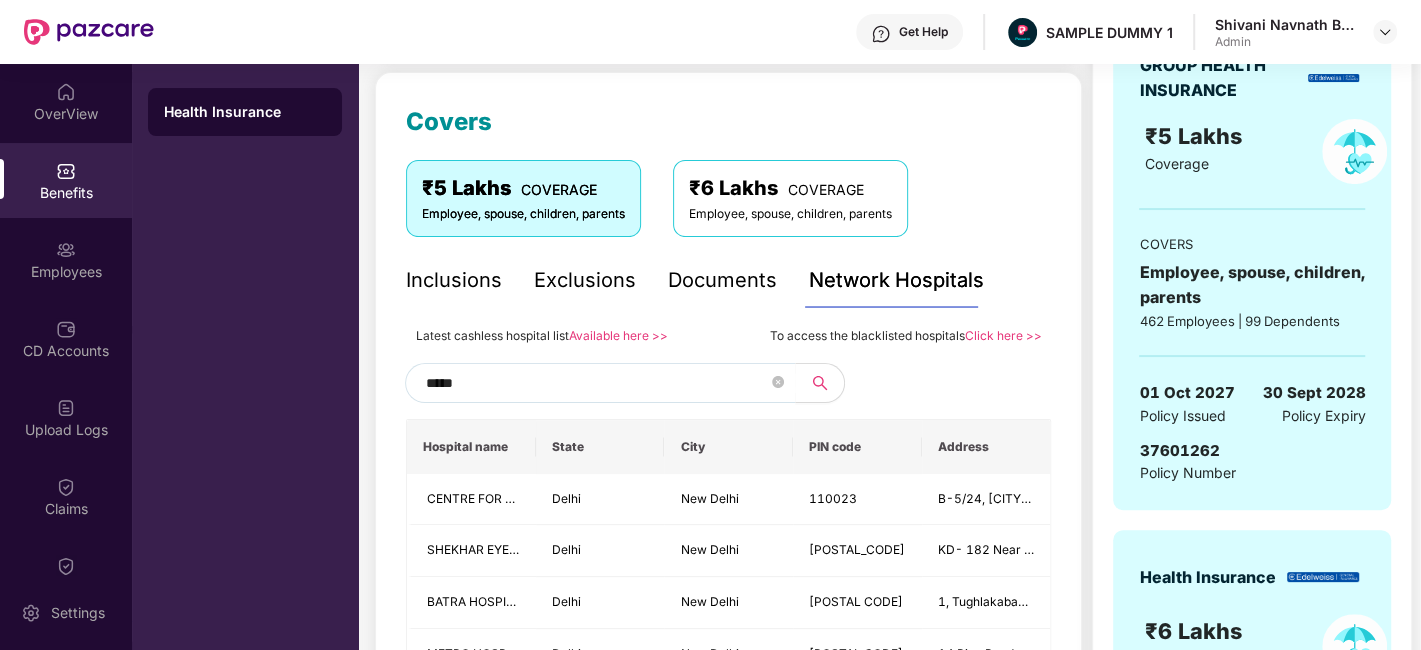 click on "*****" at bounding box center [597, 383] 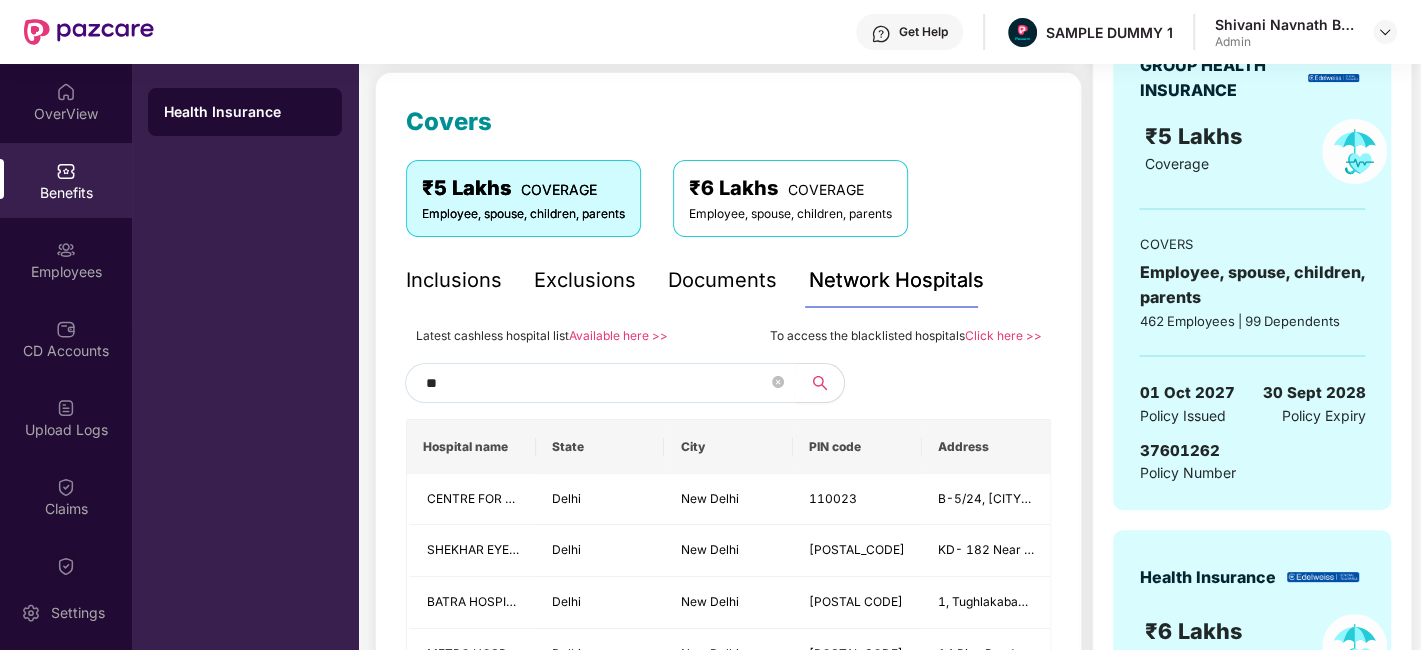 type on "*" 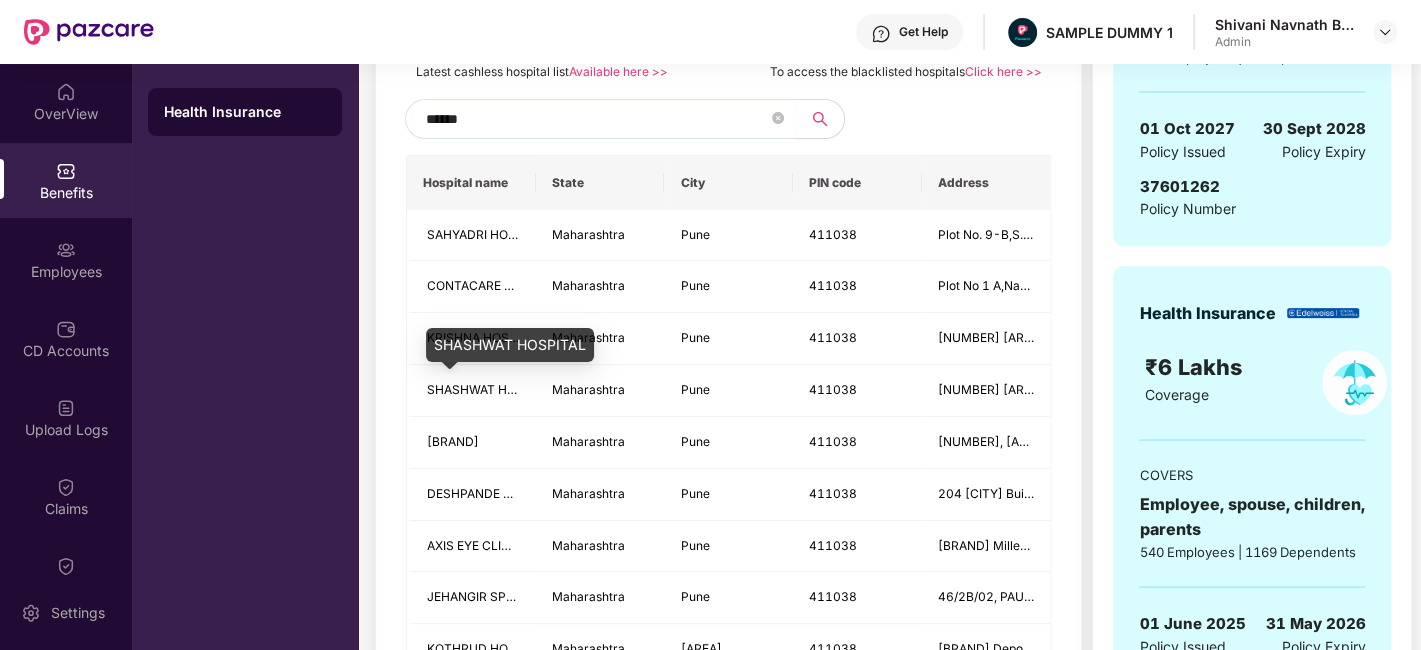 scroll, scrollTop: 420, scrollLeft: 0, axis: vertical 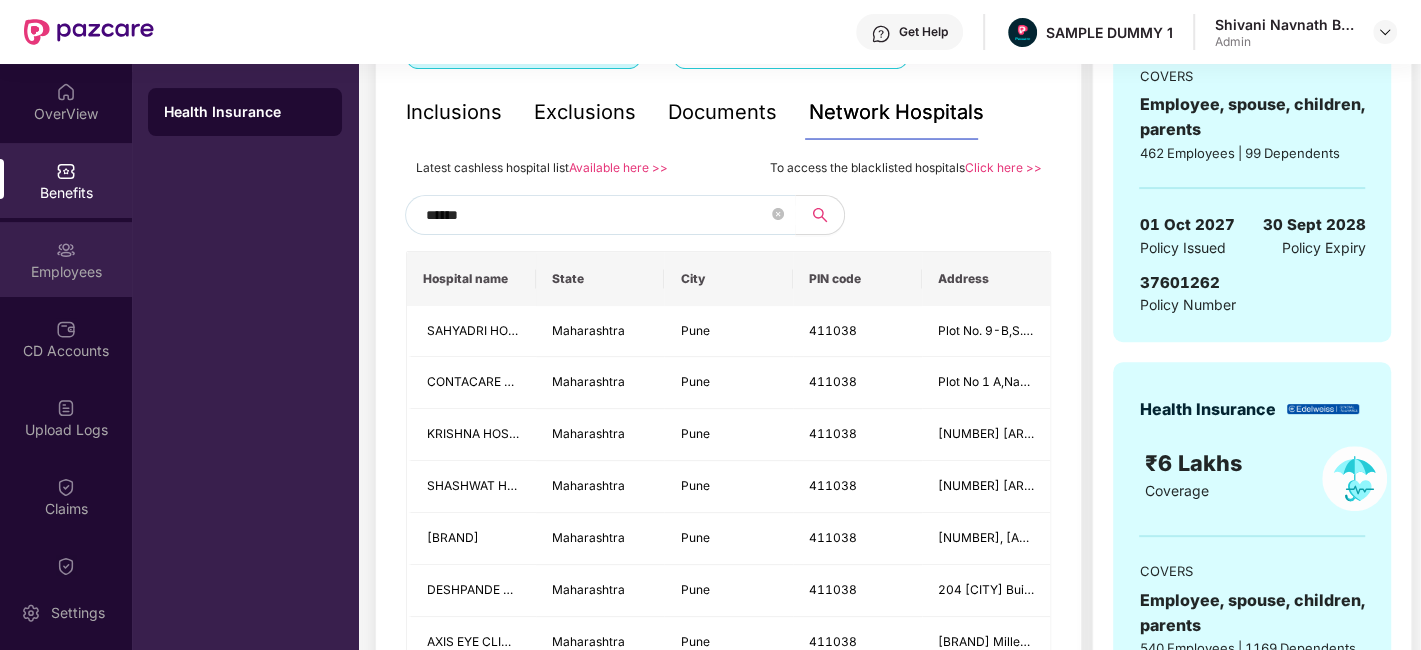 type on "******" 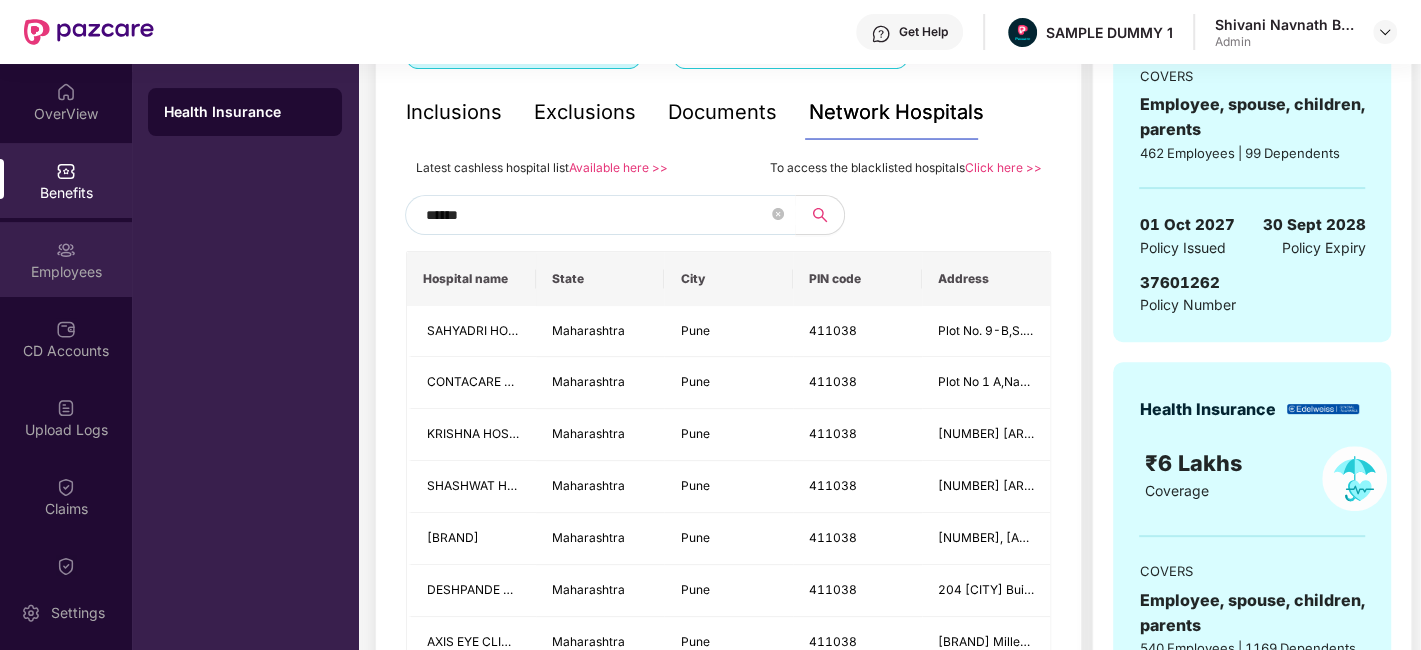 click on "Employees" at bounding box center [66, 259] 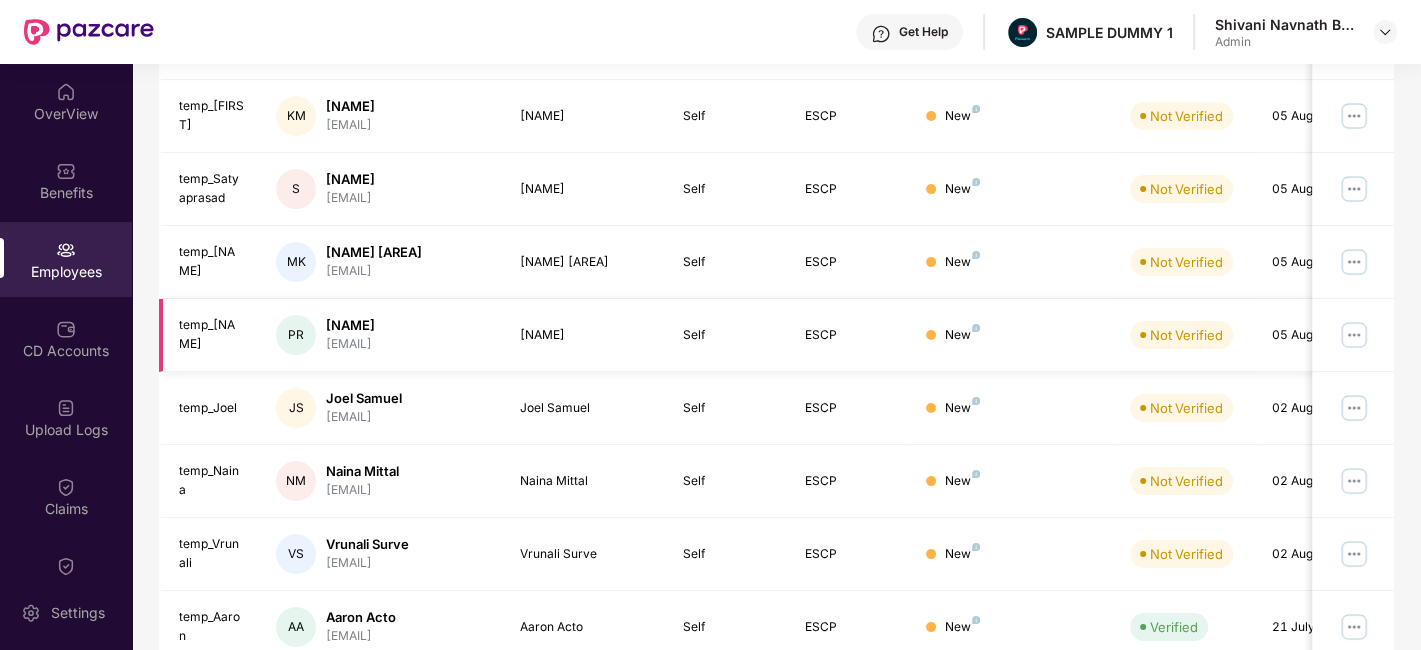 scroll, scrollTop: 0, scrollLeft: 0, axis: both 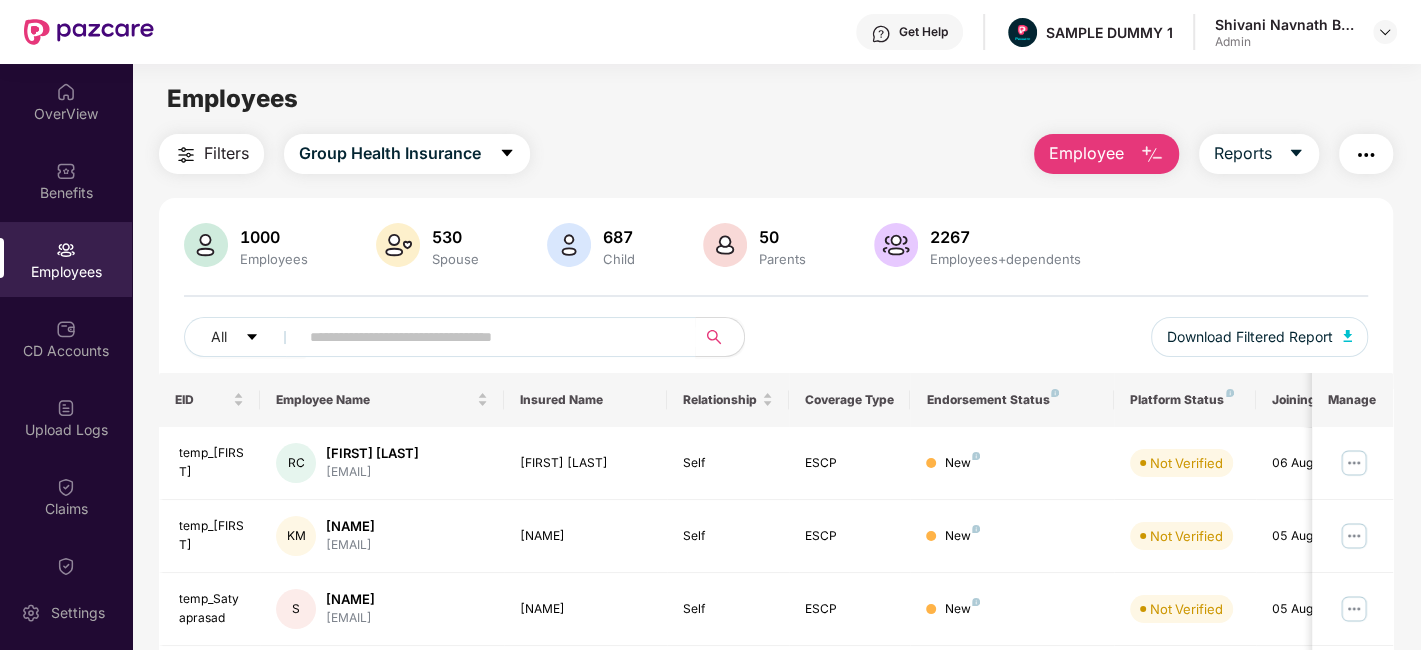 click on "Employee" at bounding box center (1106, 154) 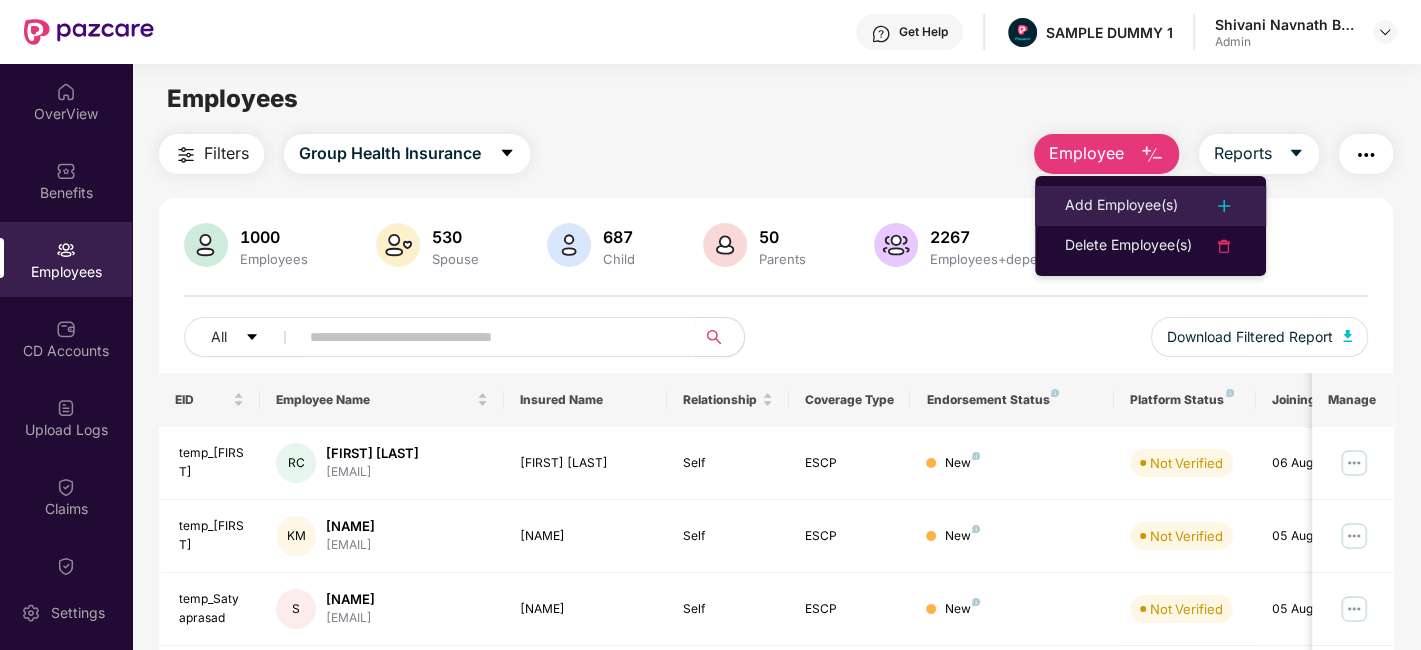 click on "Add Employee(s)" at bounding box center [1121, 206] 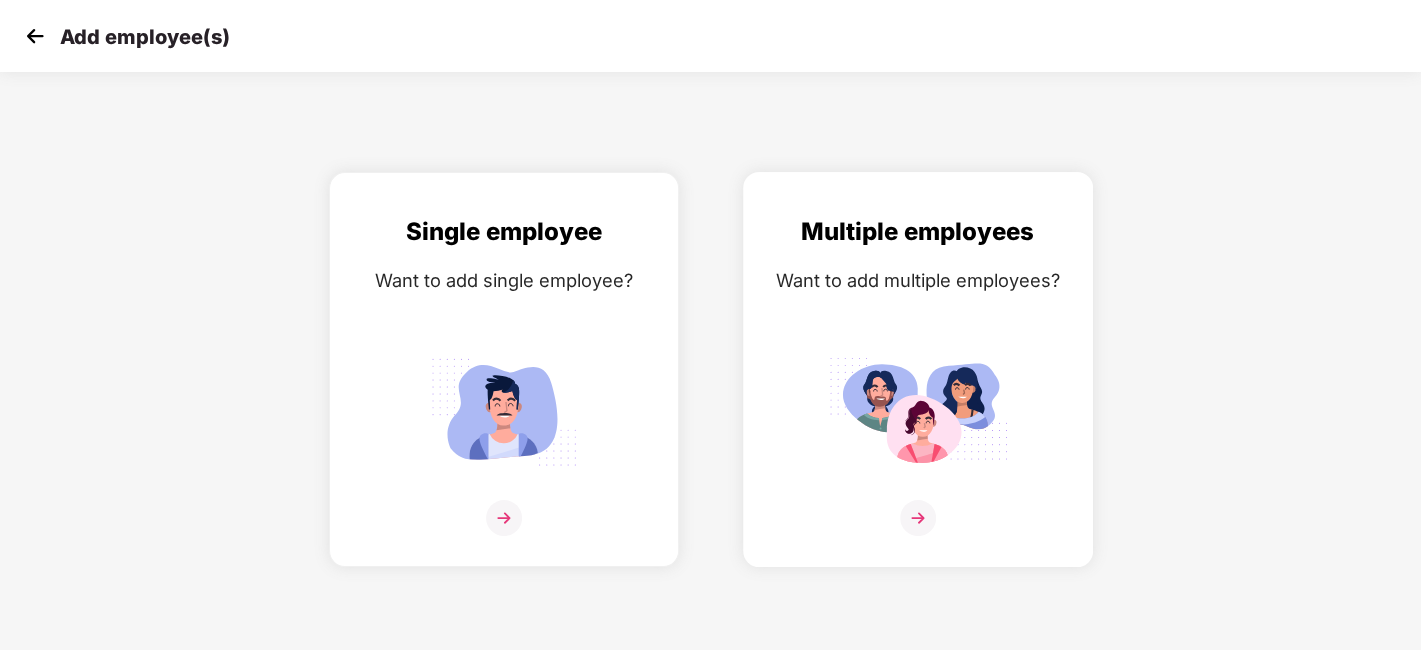 click at bounding box center [918, 518] 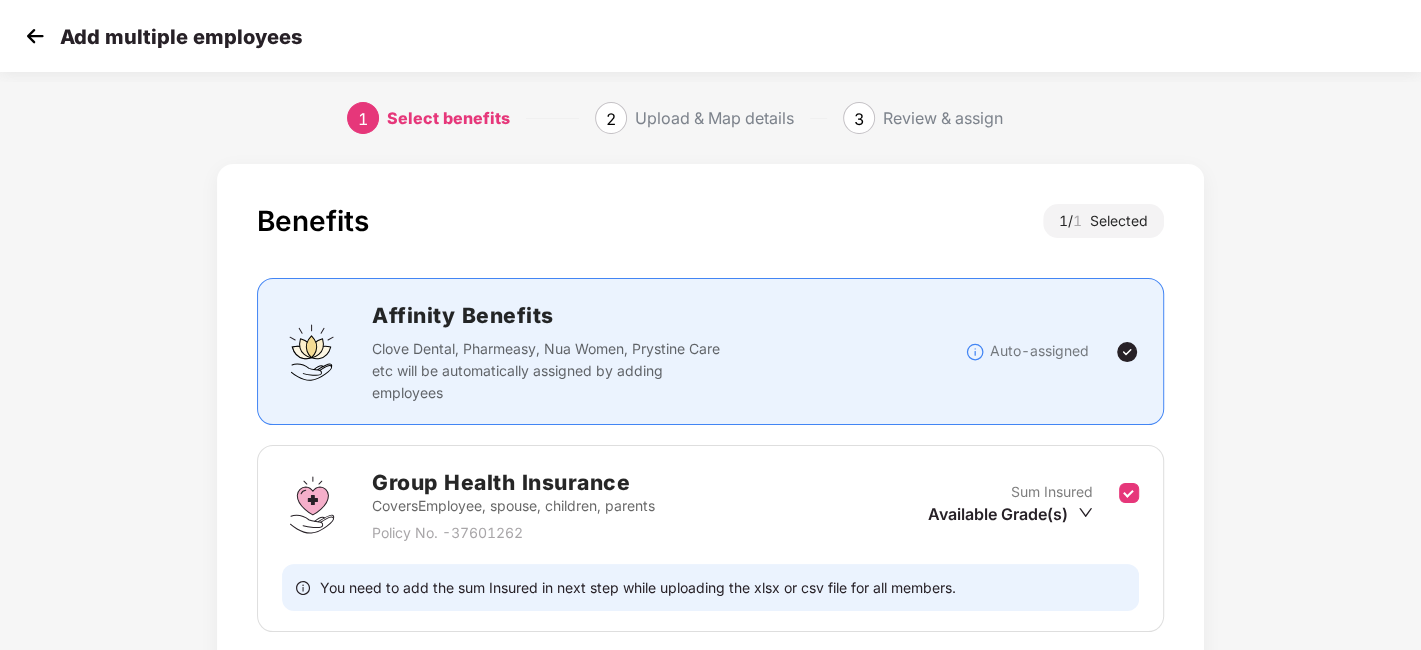 scroll, scrollTop: 153, scrollLeft: 0, axis: vertical 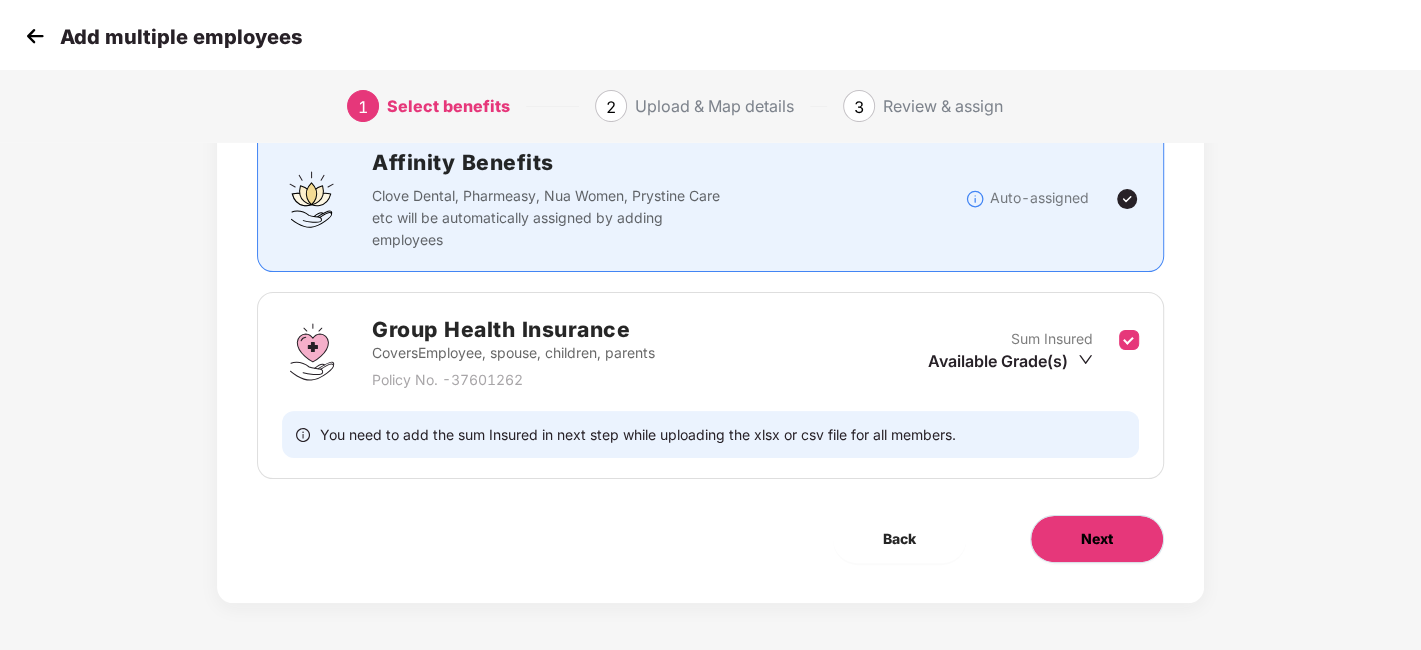 click on "Next" at bounding box center [1097, 539] 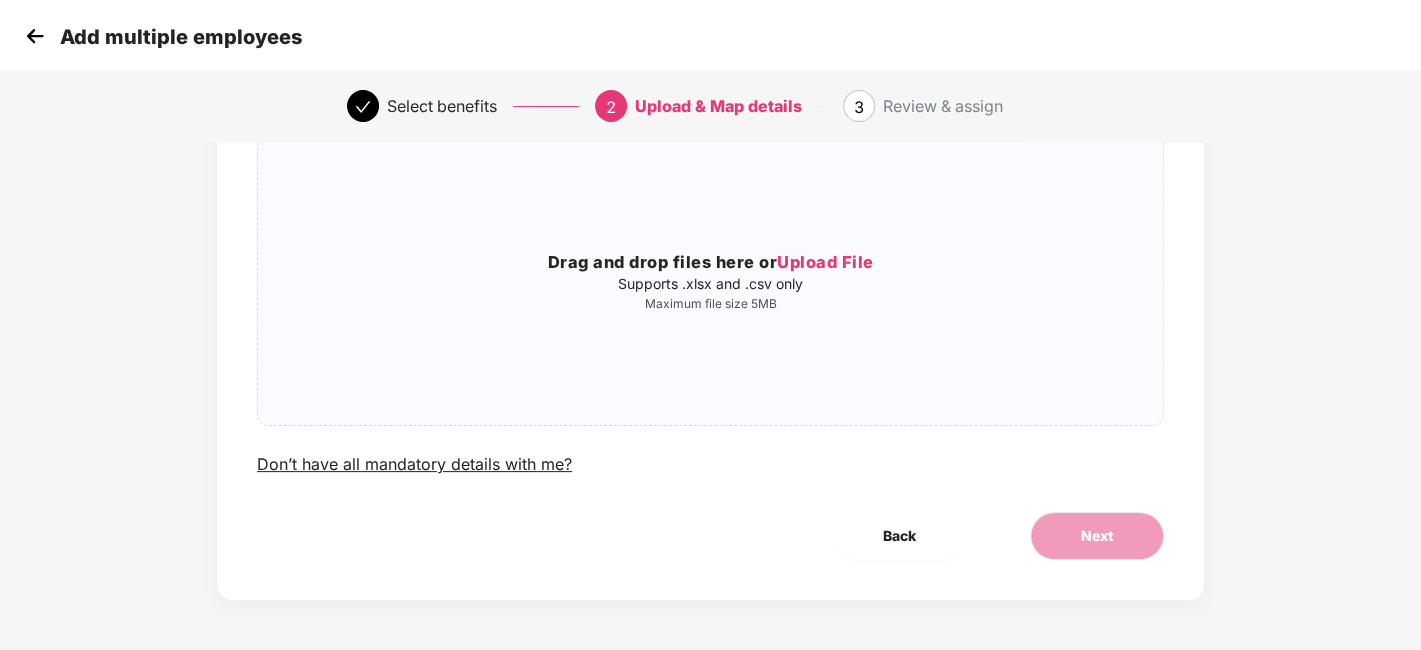 scroll, scrollTop: 0, scrollLeft: 0, axis: both 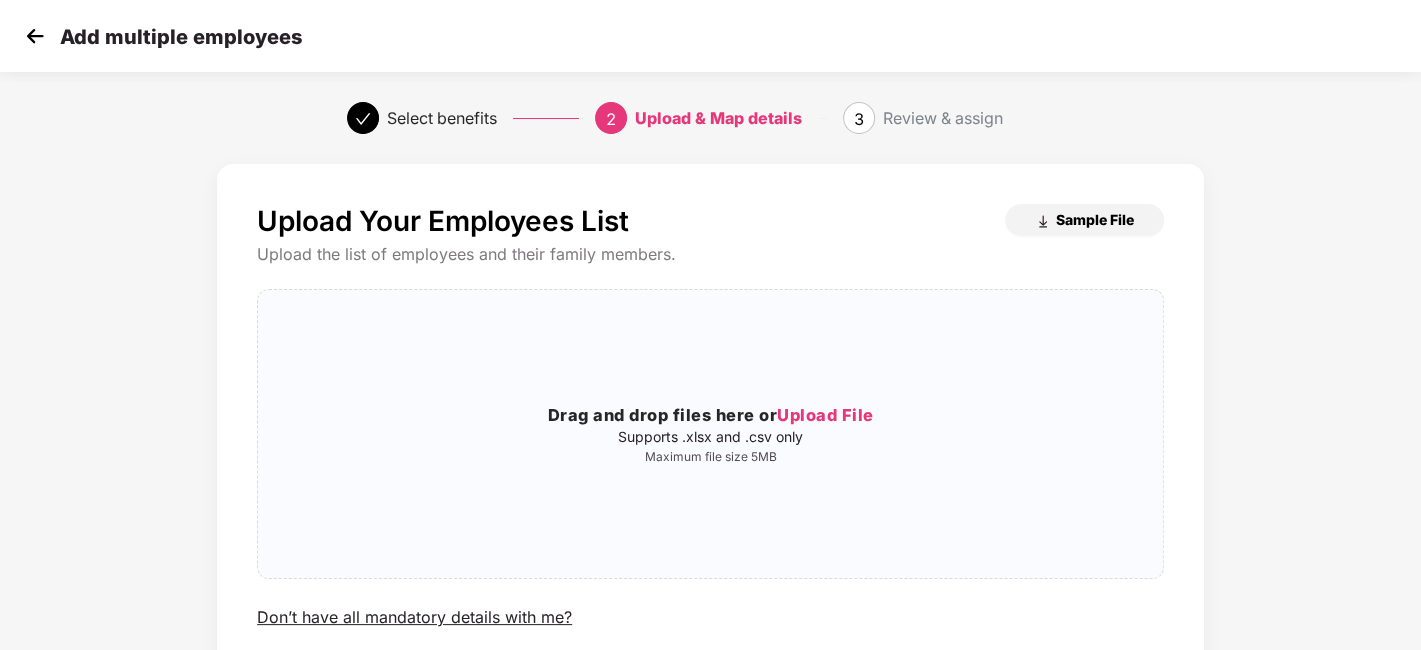 click on "Sample File" at bounding box center [1095, 219] 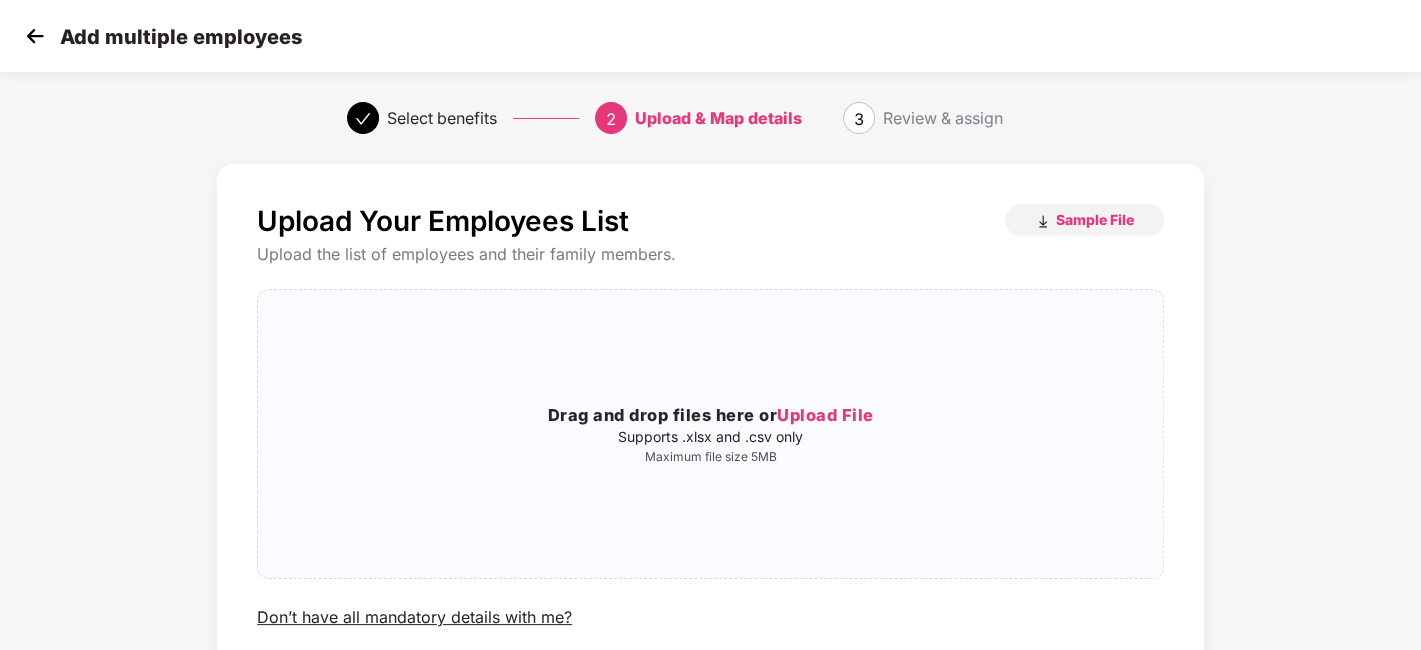 click at bounding box center [35, 36] 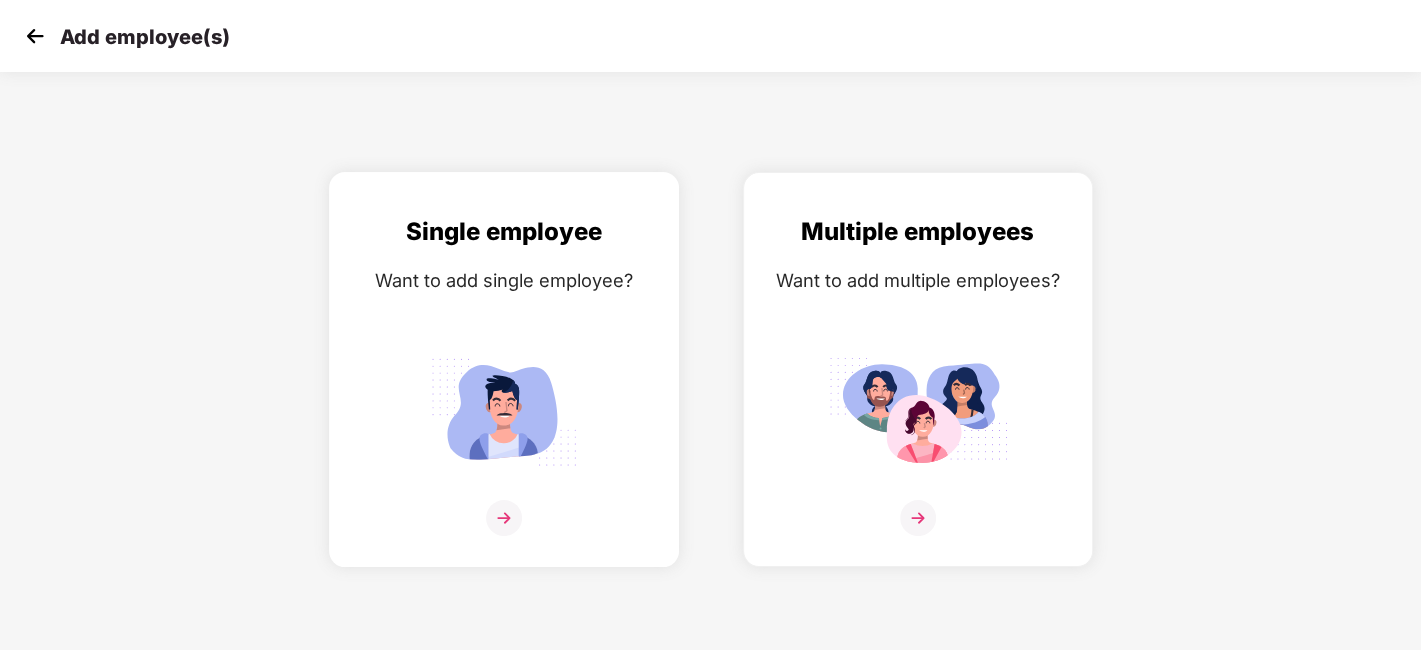 click at bounding box center (504, 518) 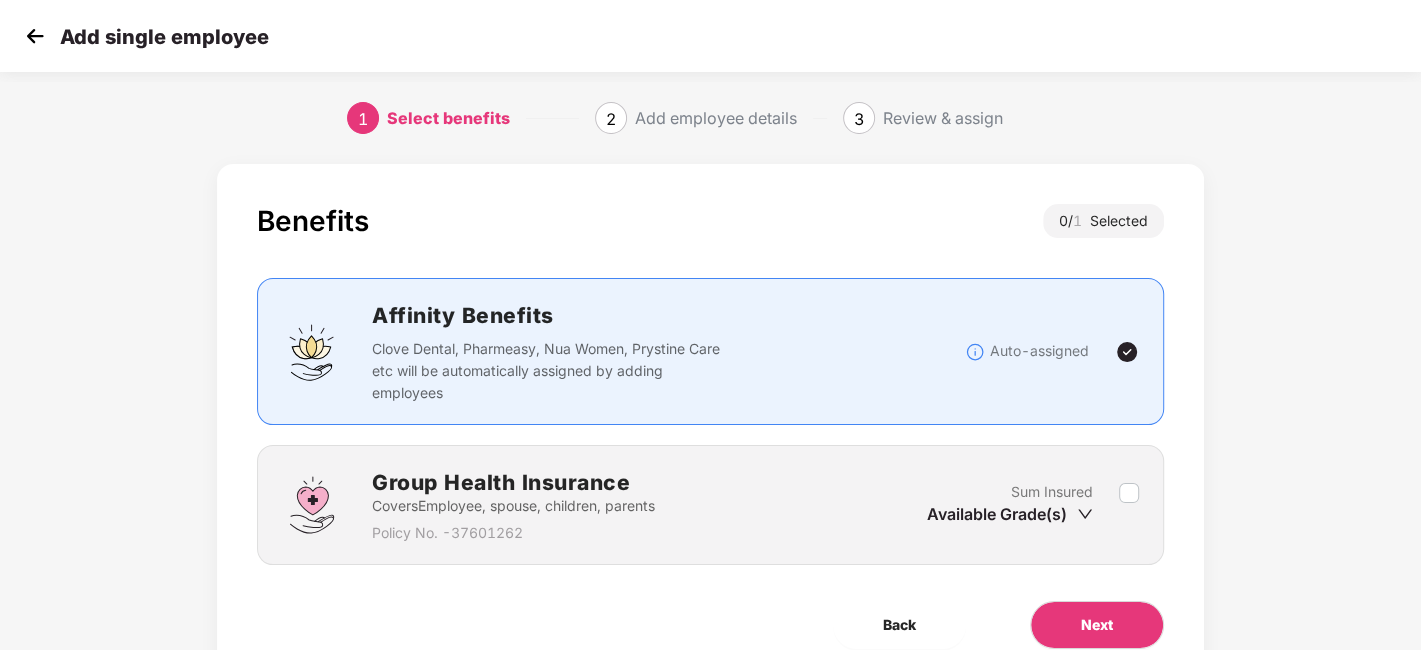 scroll, scrollTop: 87, scrollLeft: 0, axis: vertical 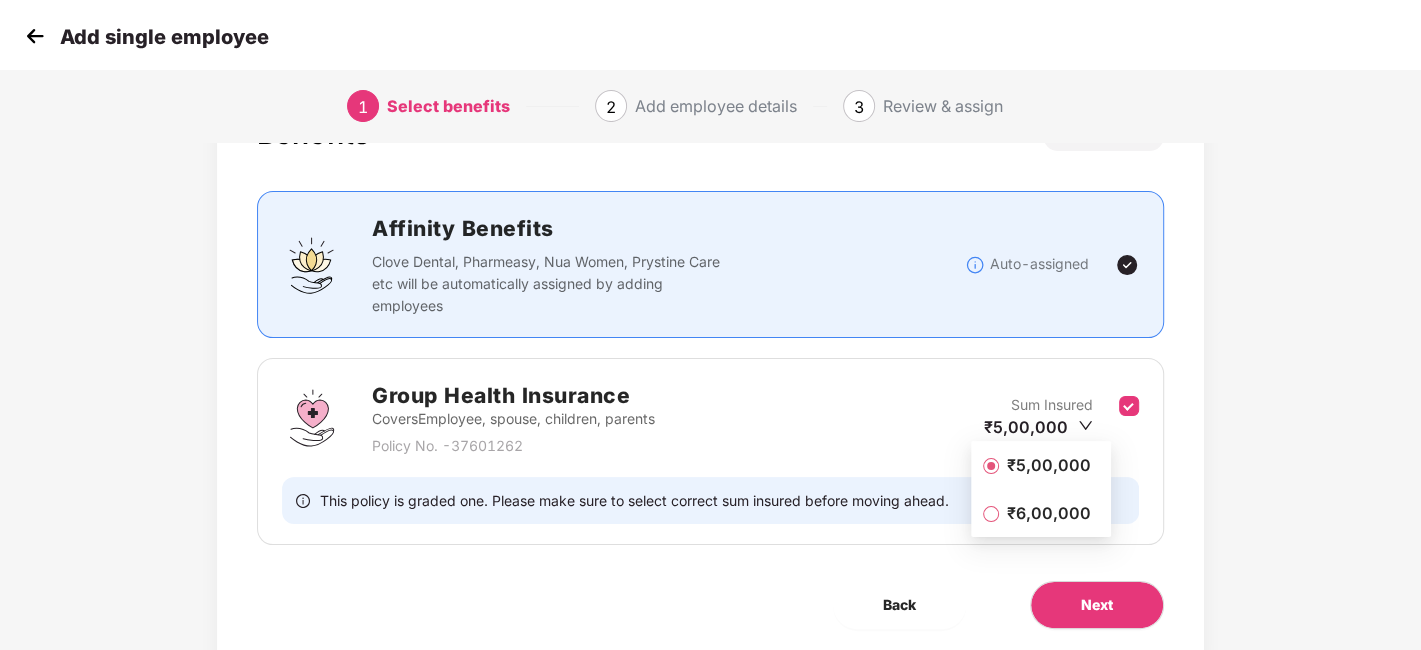 click on "₹5,00,000" at bounding box center (1041, 465) 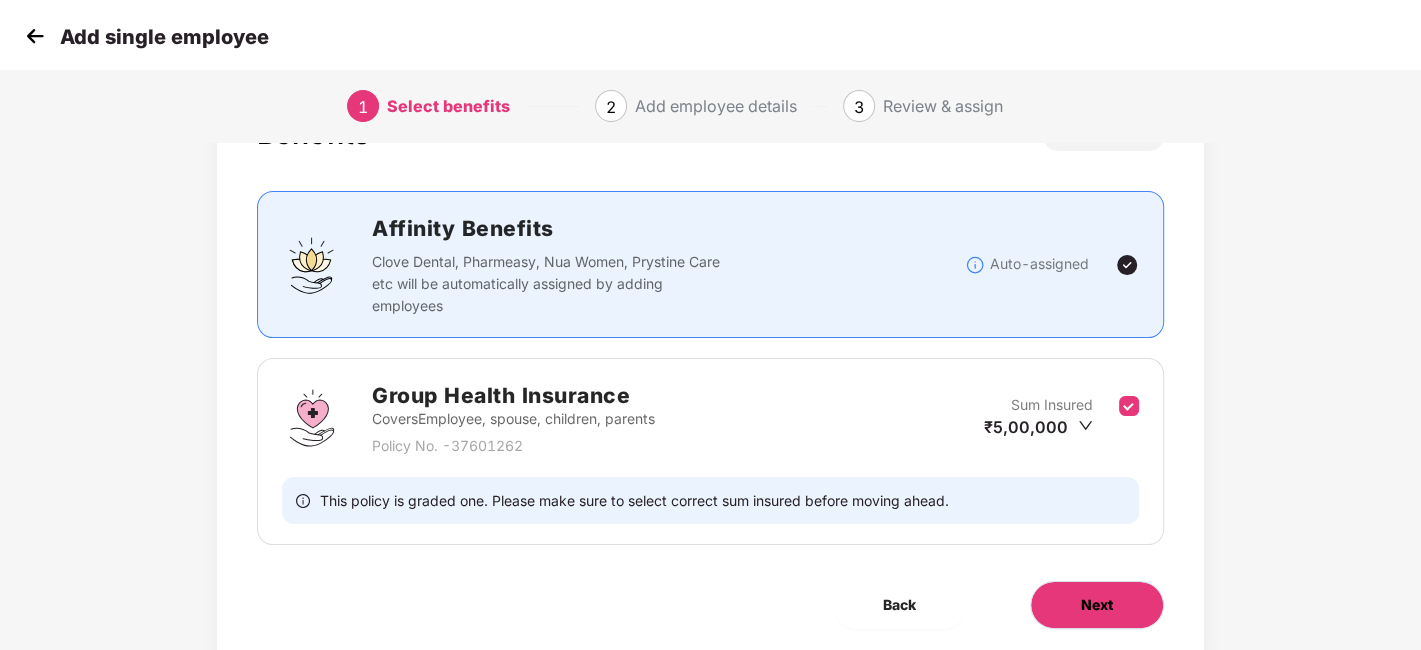 click on "Next" at bounding box center [1097, 605] 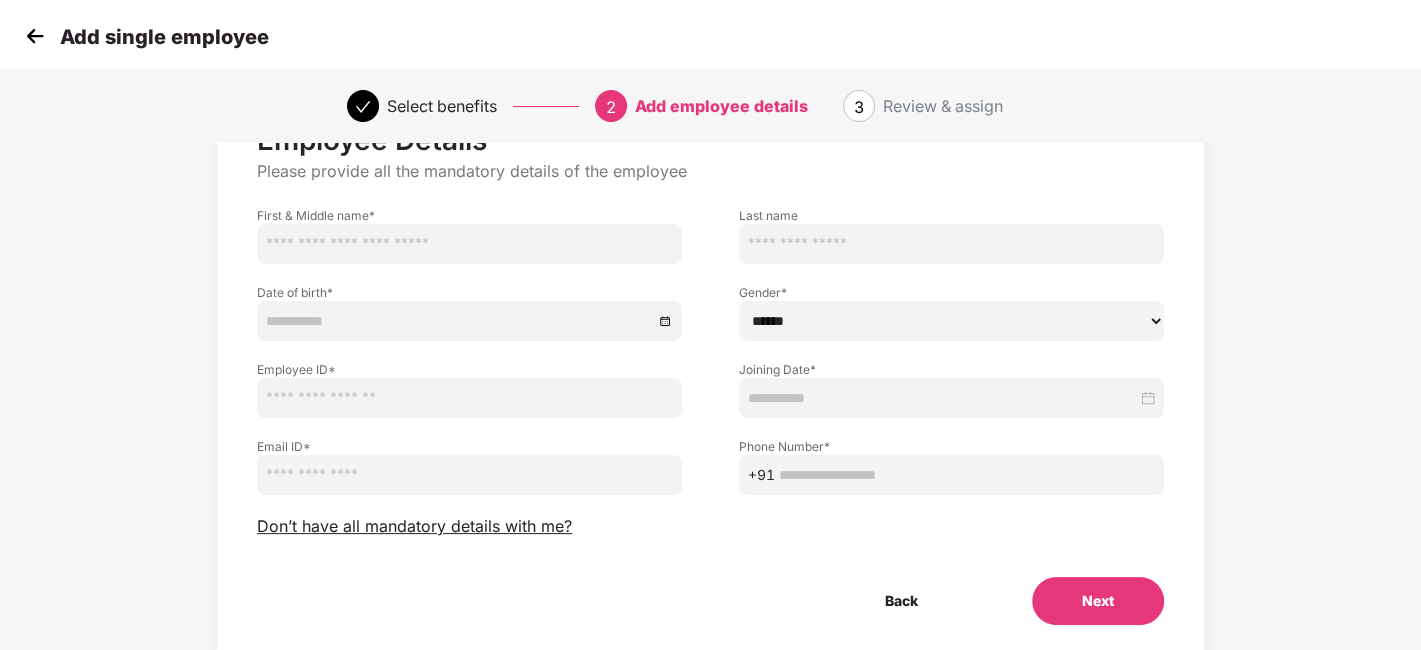 scroll, scrollTop: 88, scrollLeft: 0, axis: vertical 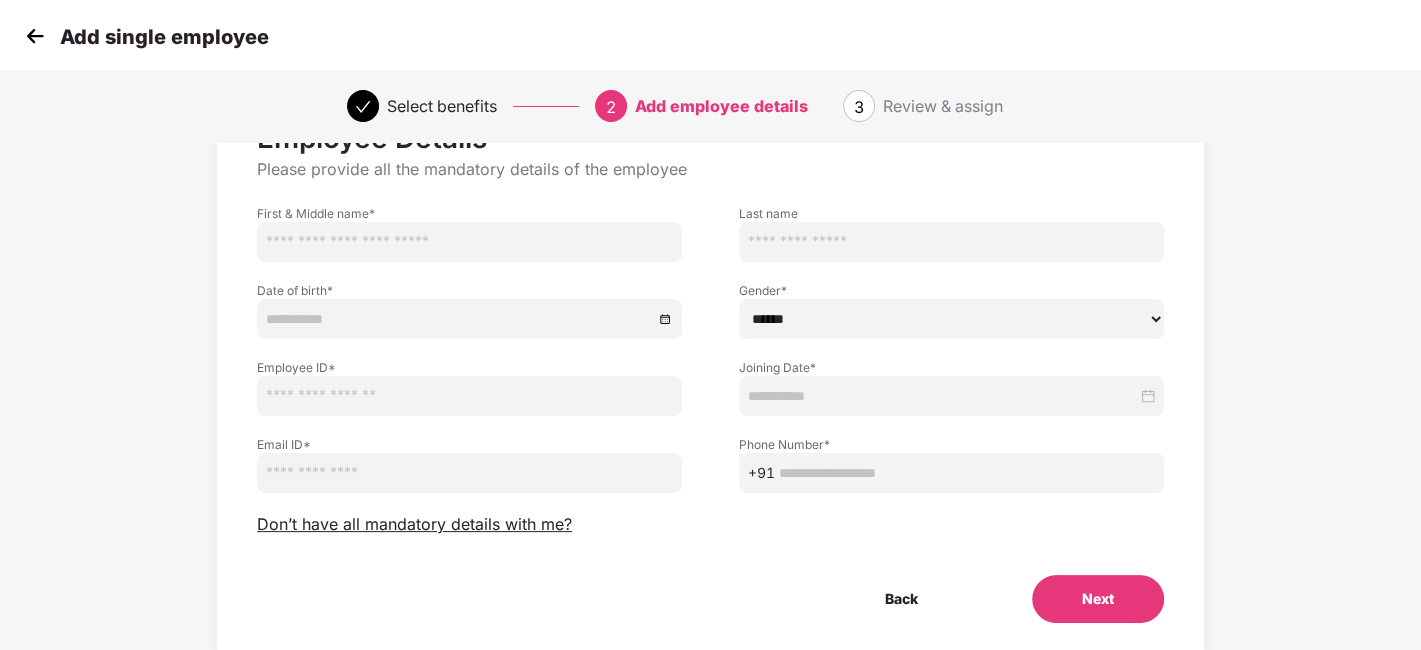 click at bounding box center [35, 36] 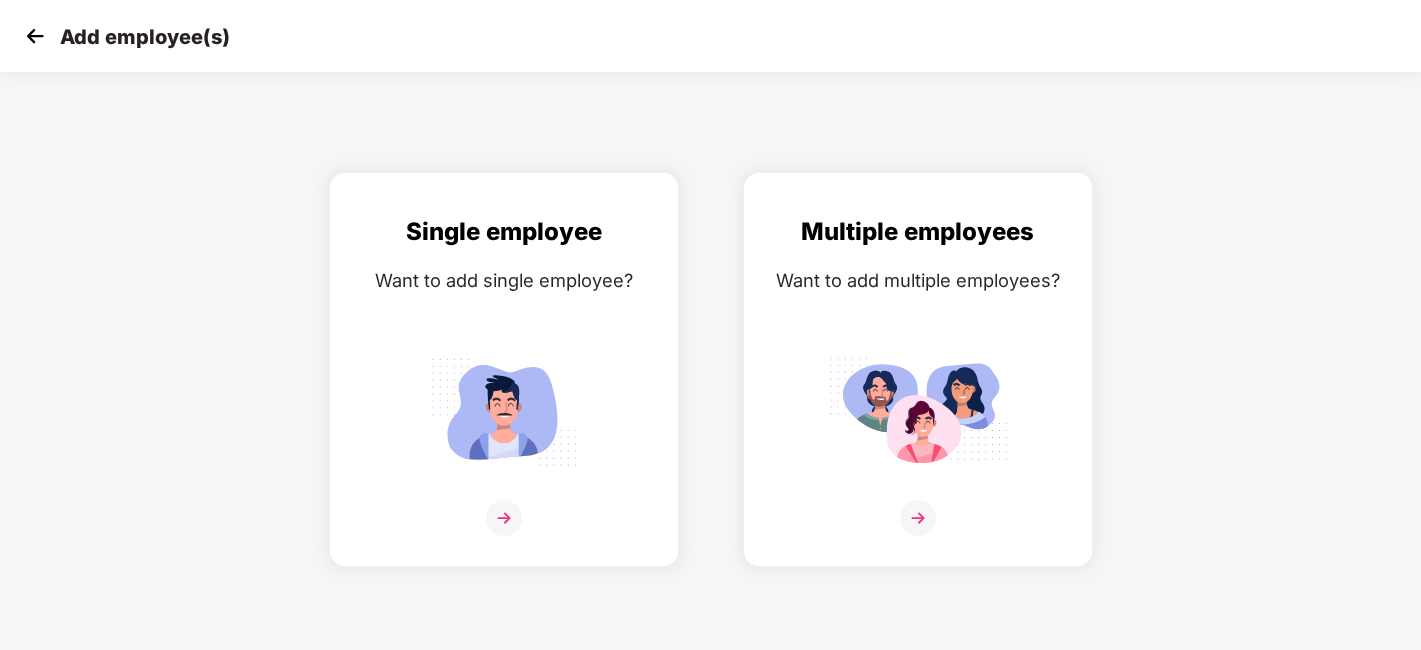scroll, scrollTop: 0, scrollLeft: 0, axis: both 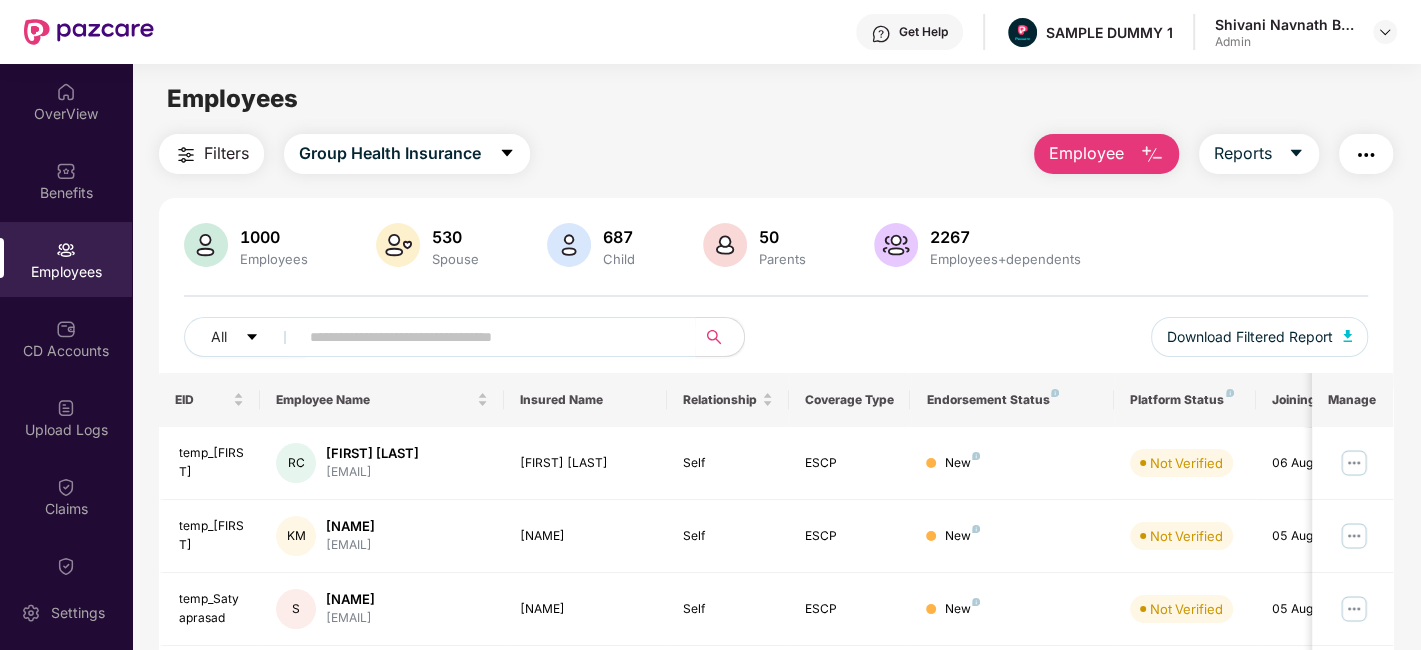 click on "Get Help SAMPLE DUMMY [NUMBER] [NAME] [NAME]" at bounding box center [710, 32] 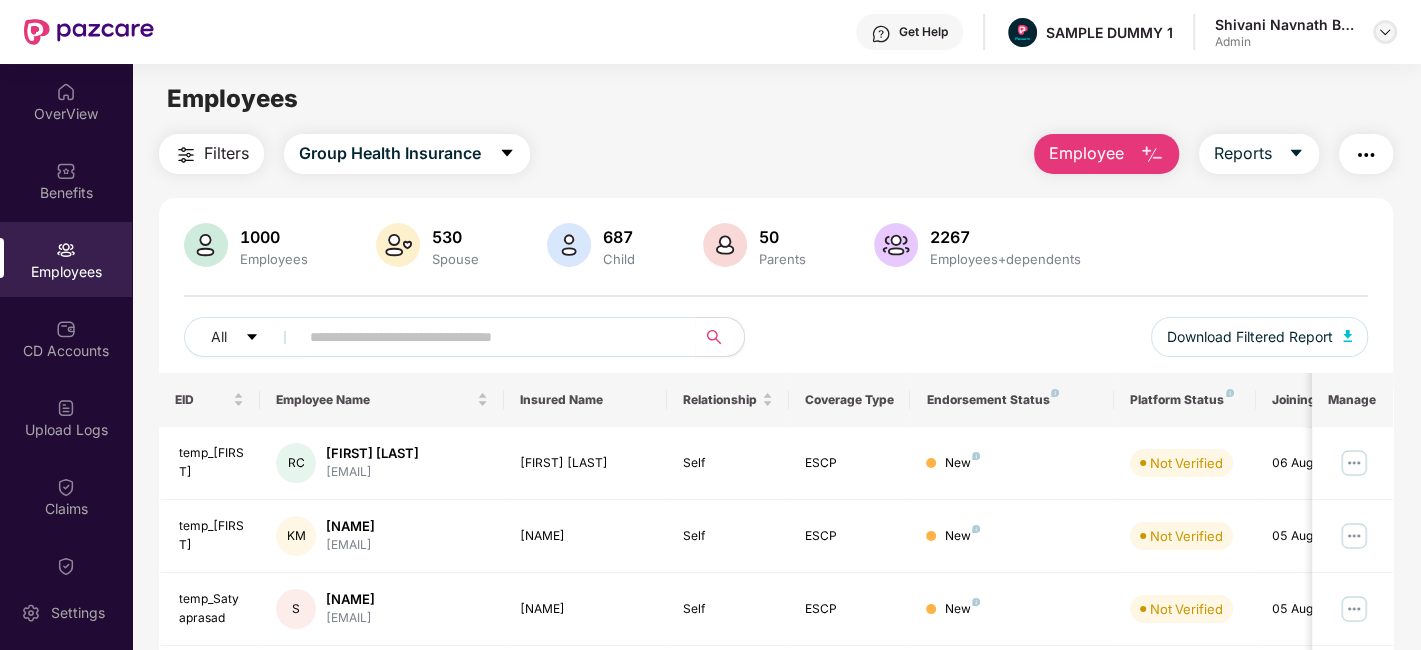 click at bounding box center (1385, 32) 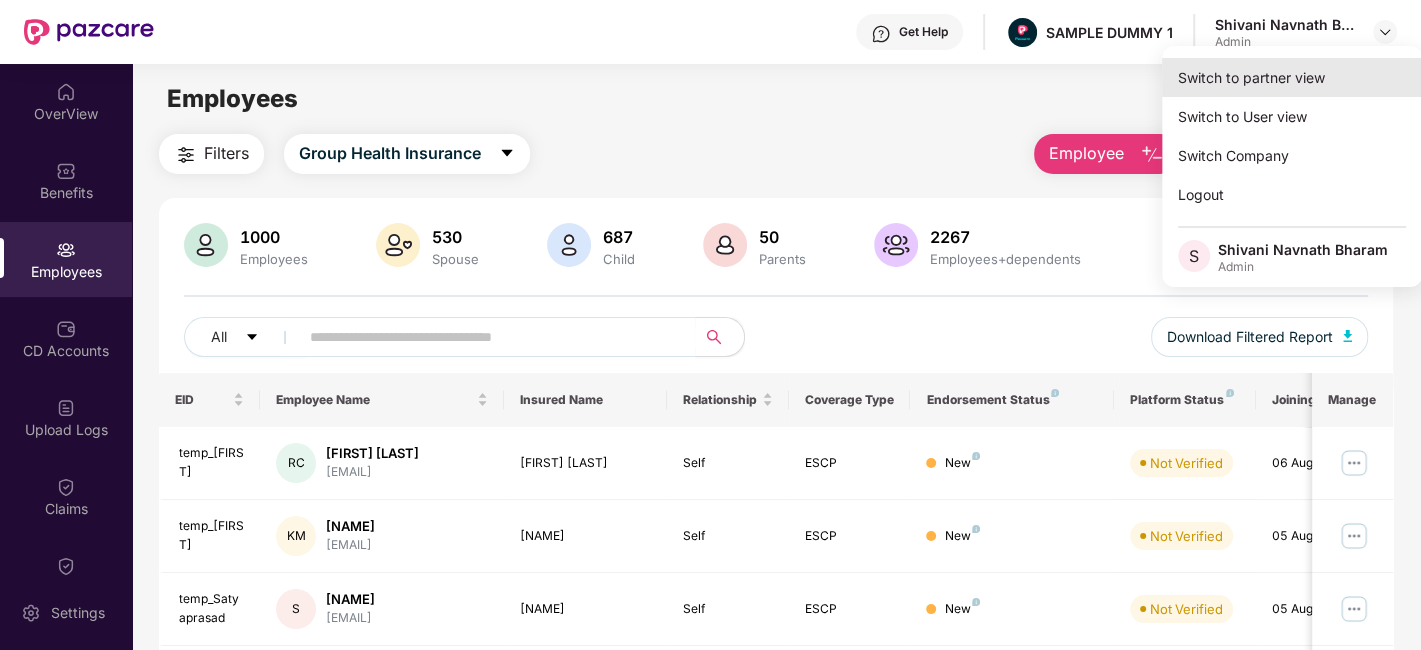 click on "Switch to partner view" at bounding box center [1292, 77] 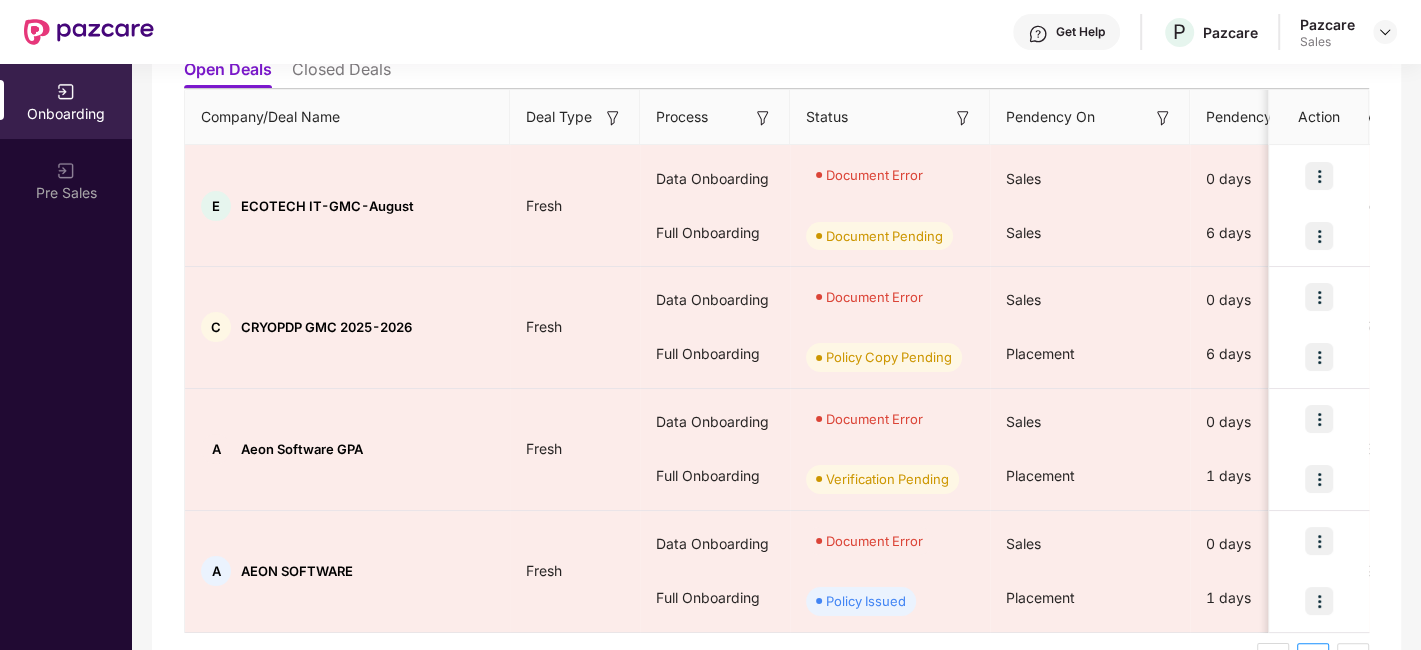 scroll, scrollTop: 291, scrollLeft: 0, axis: vertical 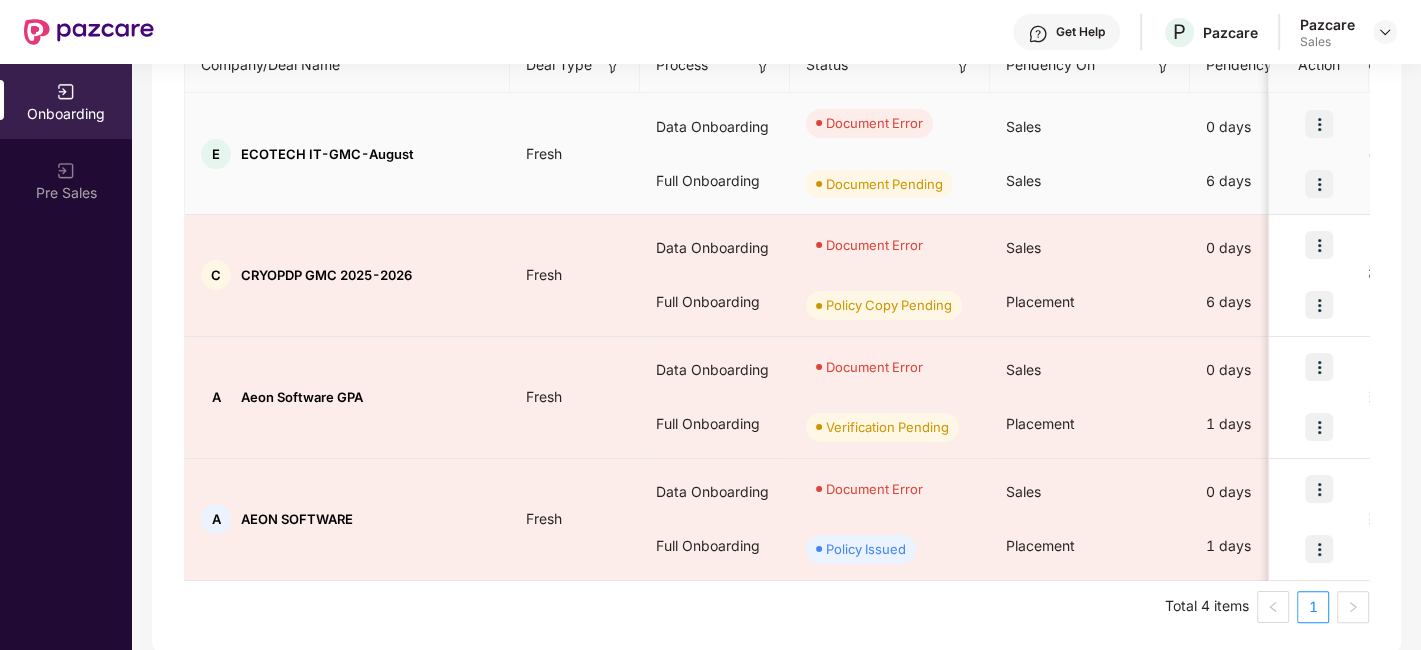 click at bounding box center [1319, 124] 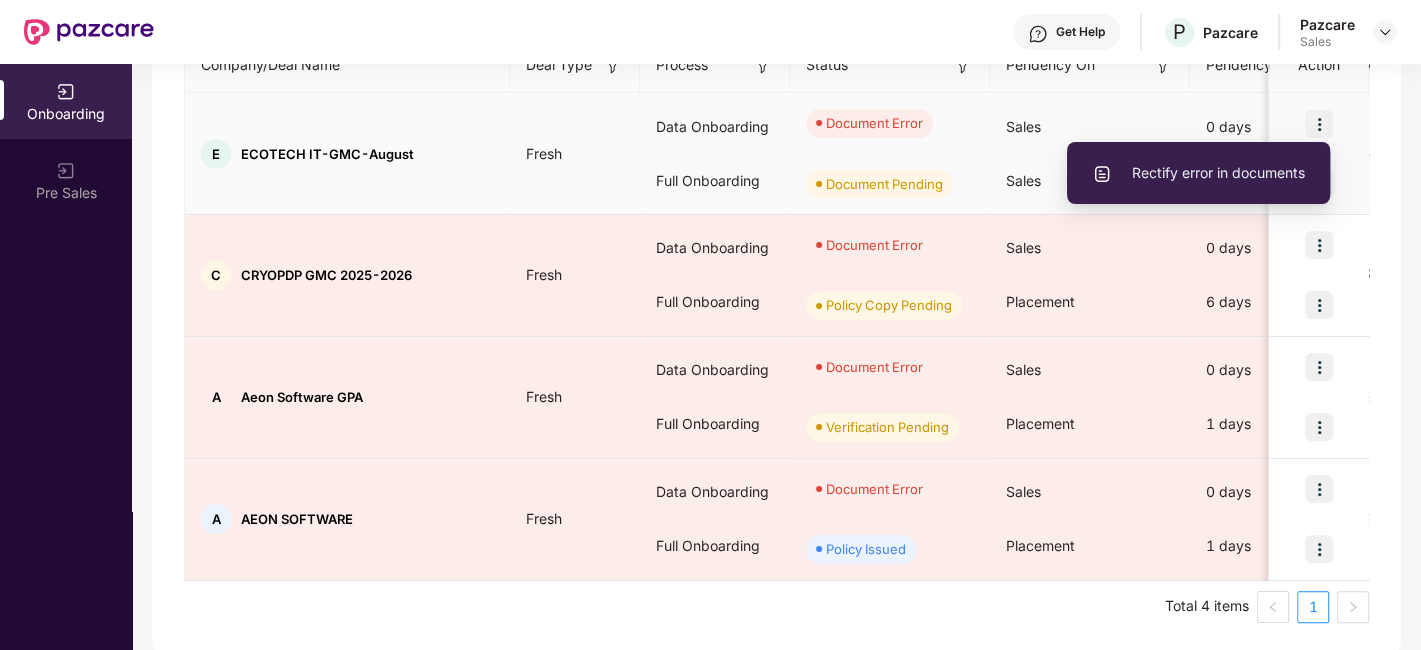 click on "Rectify error in documents" at bounding box center [1198, 173] 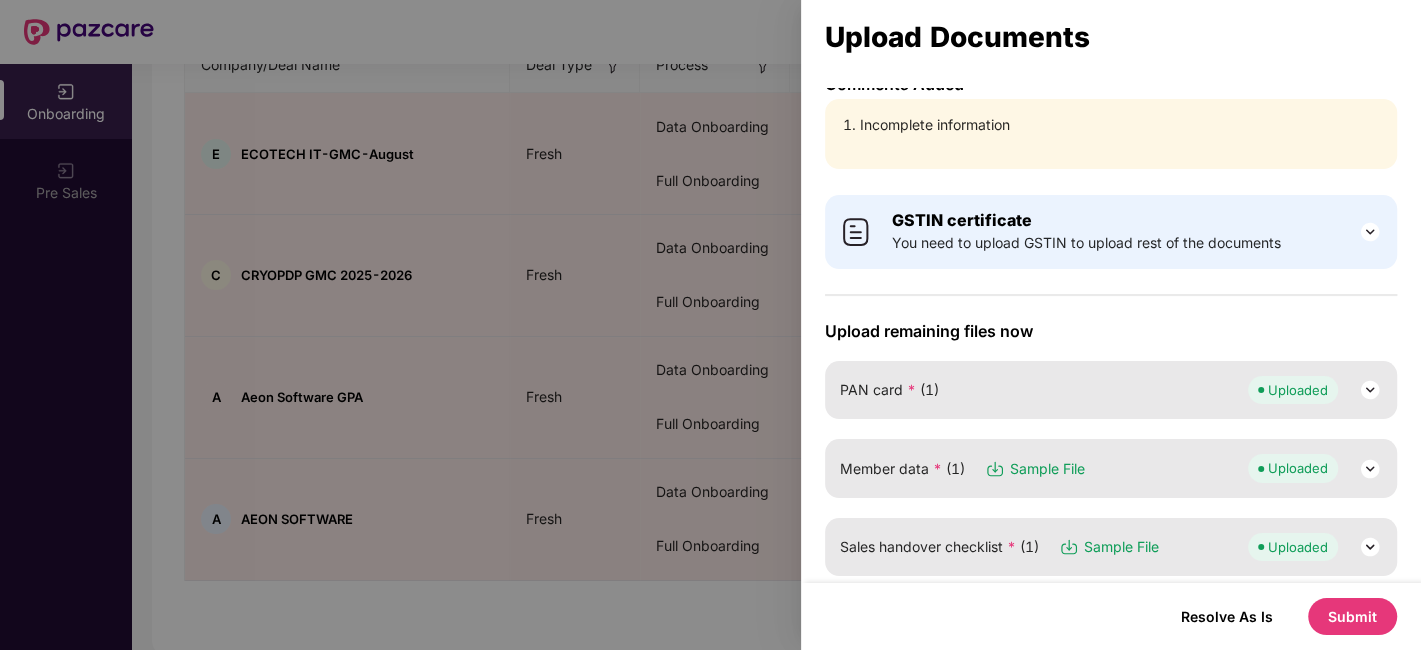 scroll, scrollTop: 0, scrollLeft: 0, axis: both 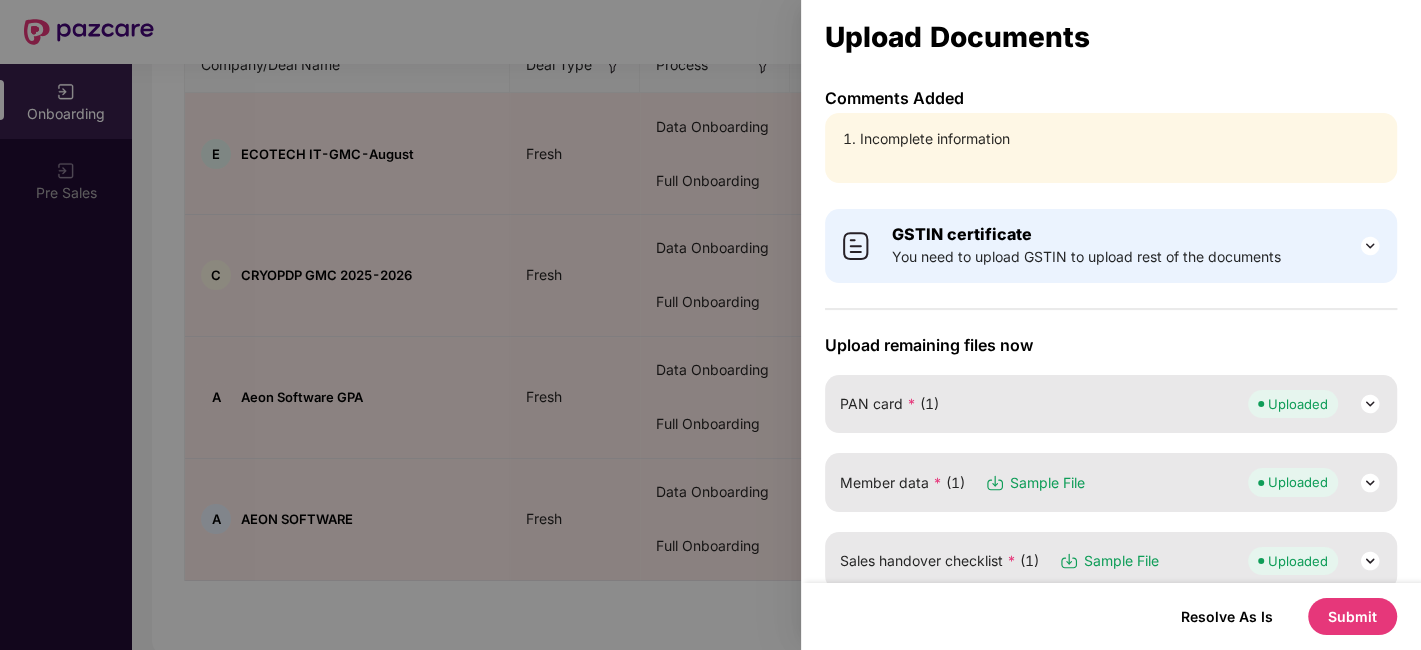 click on "Incomplete information" at bounding box center [1111, 148] 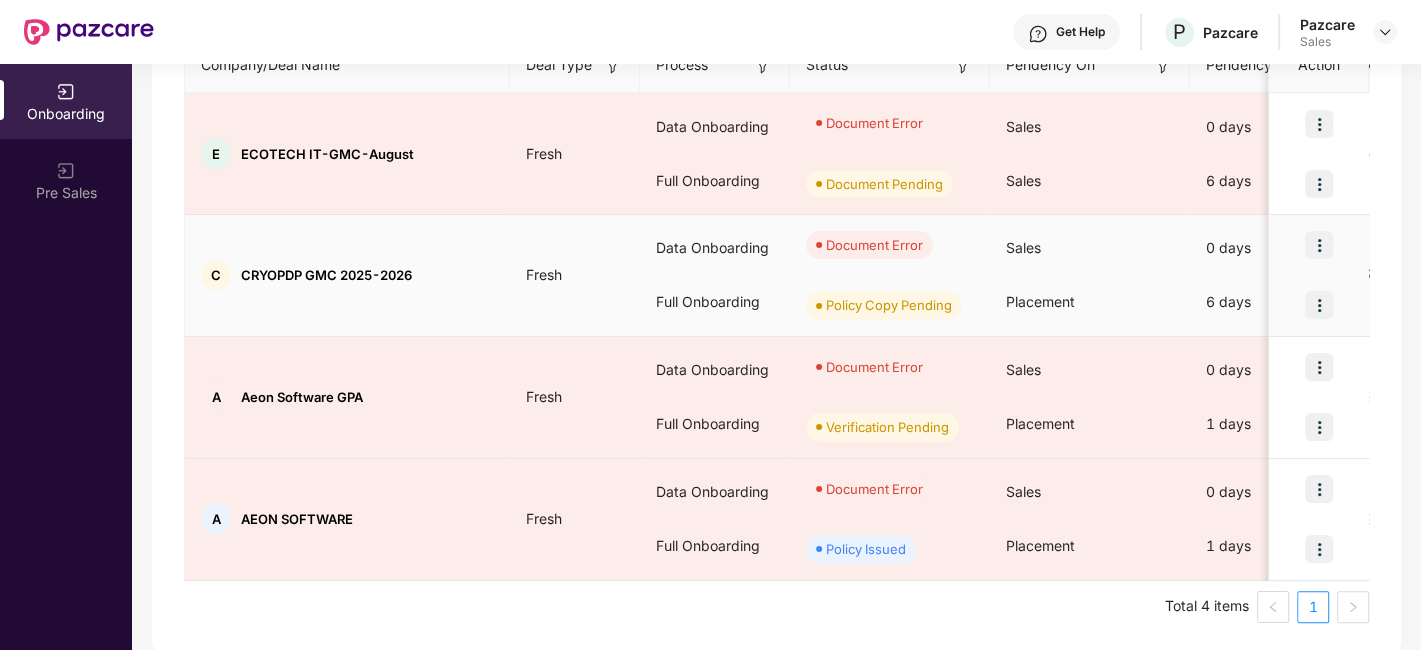 click at bounding box center [1319, 245] 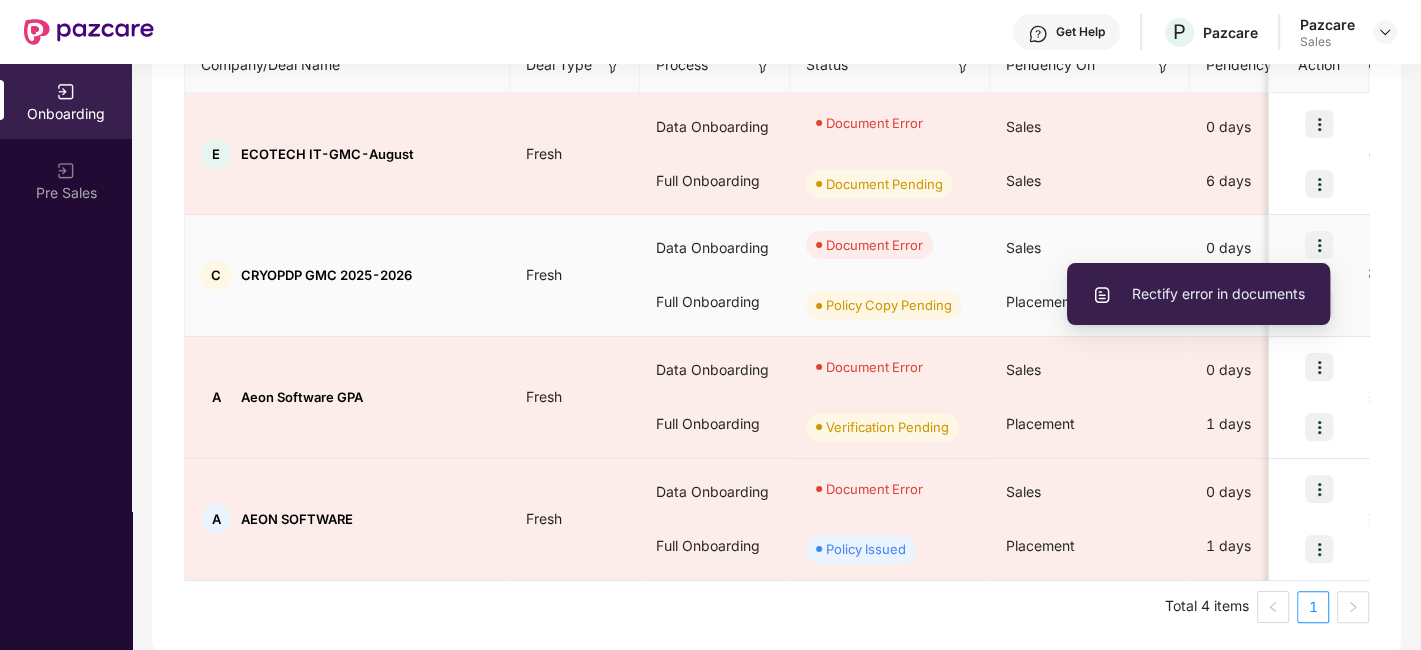 click on "Rectify error in documents" at bounding box center [1198, 294] 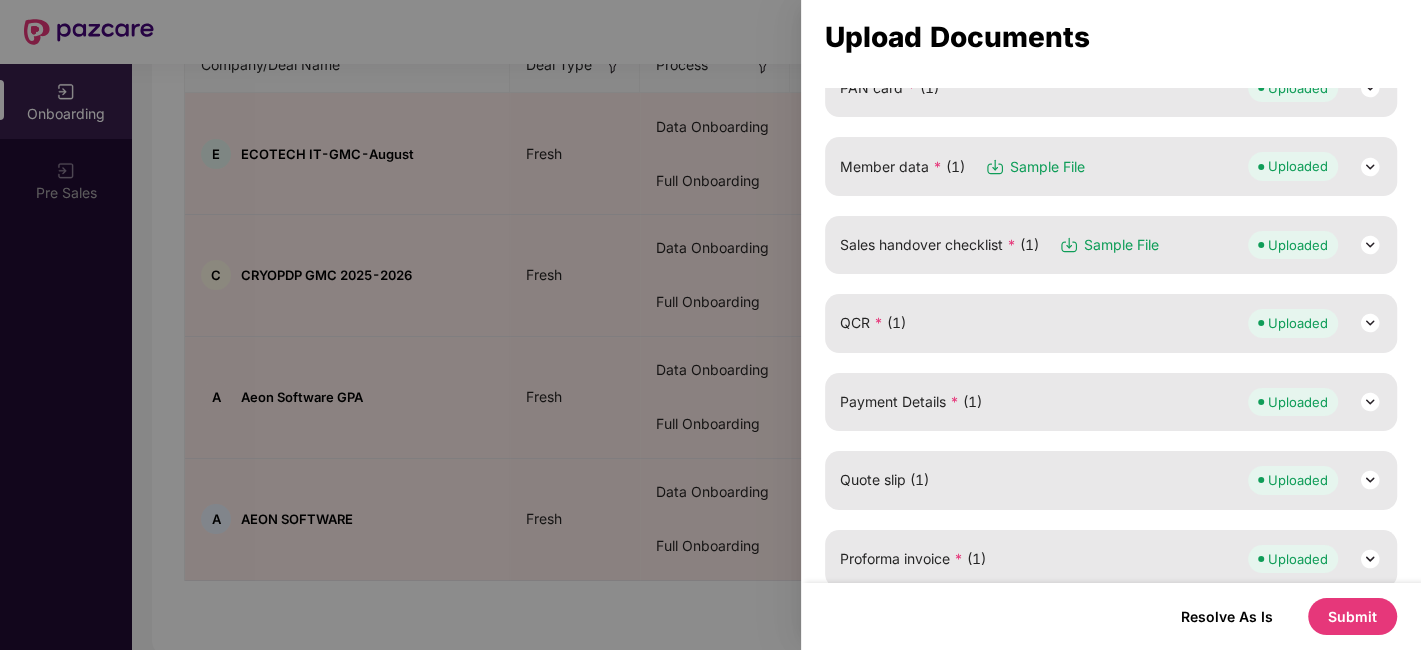 scroll, scrollTop: 485, scrollLeft: 0, axis: vertical 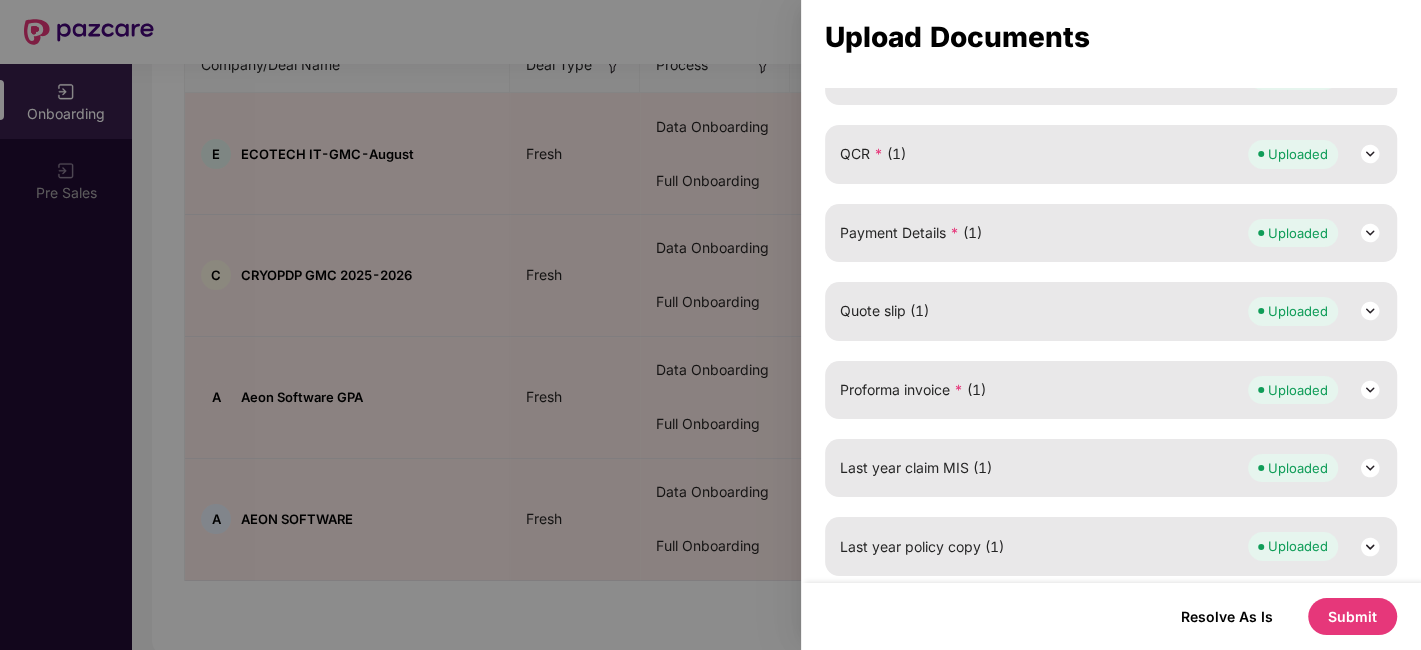 click at bounding box center (710, 325) 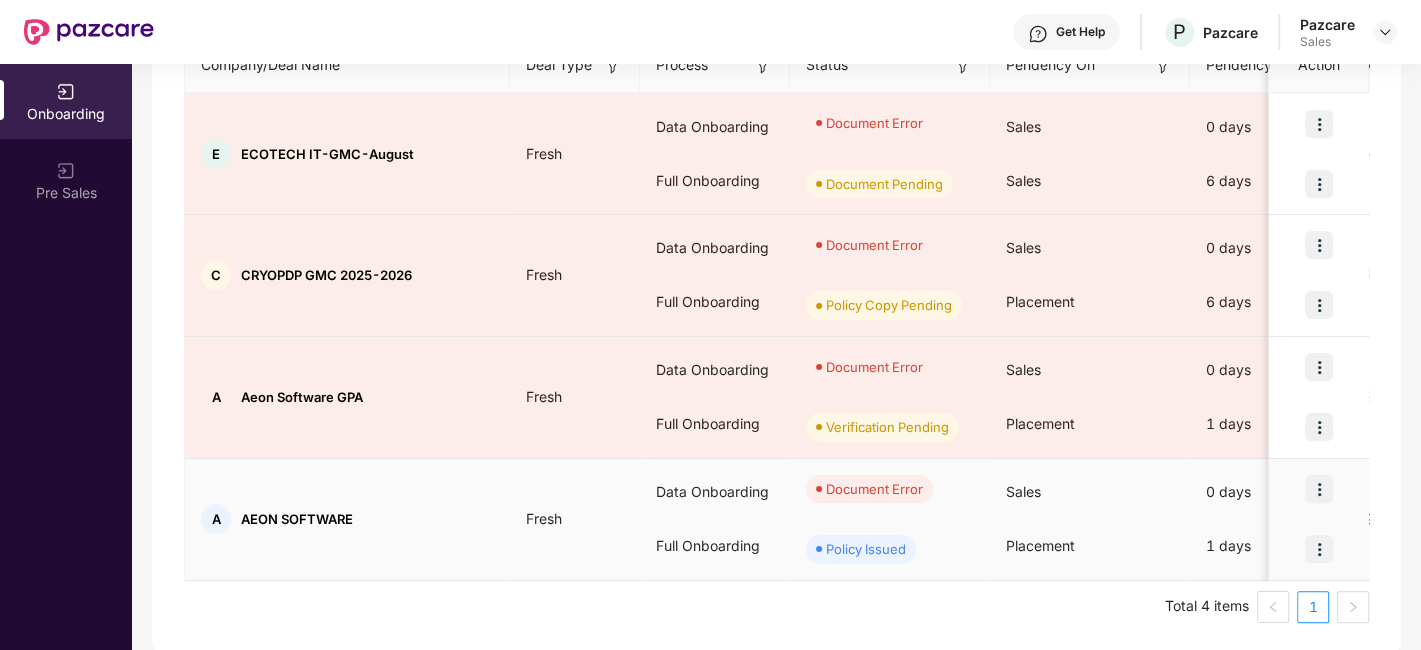 click at bounding box center (1319, 489) 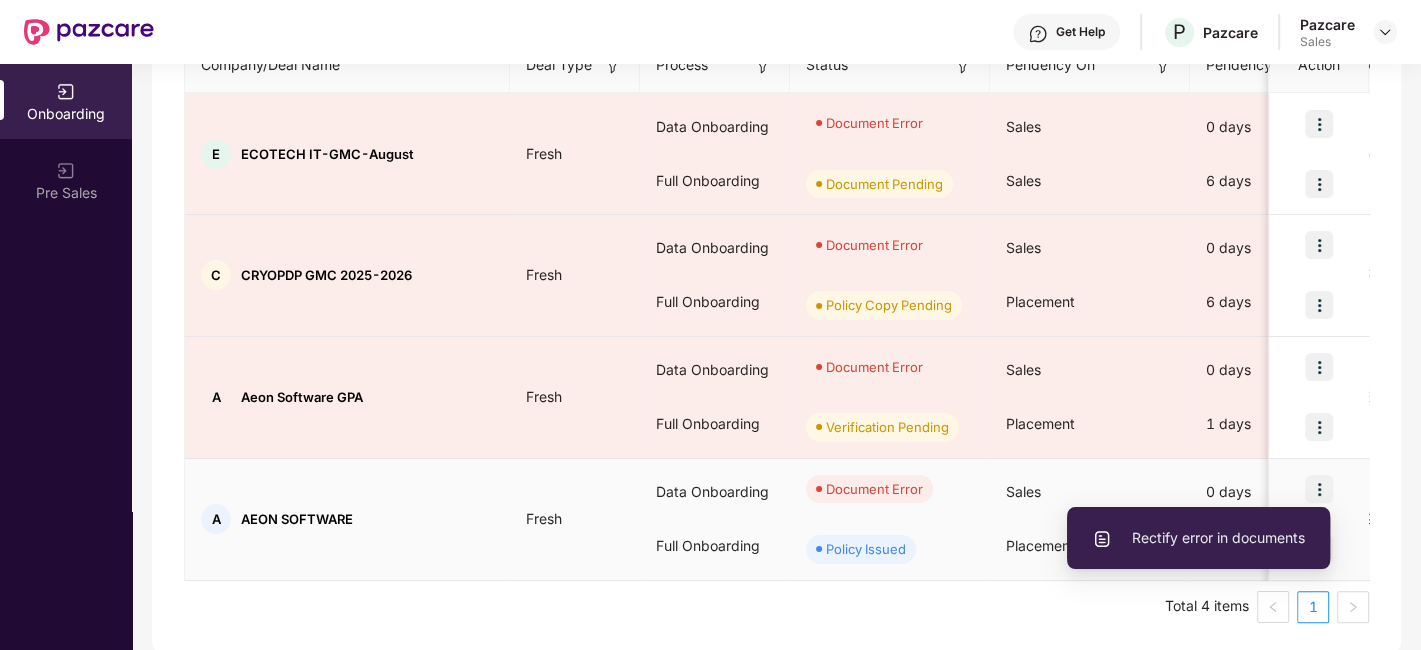 click on "Rectify error in documents" at bounding box center [1198, 538] 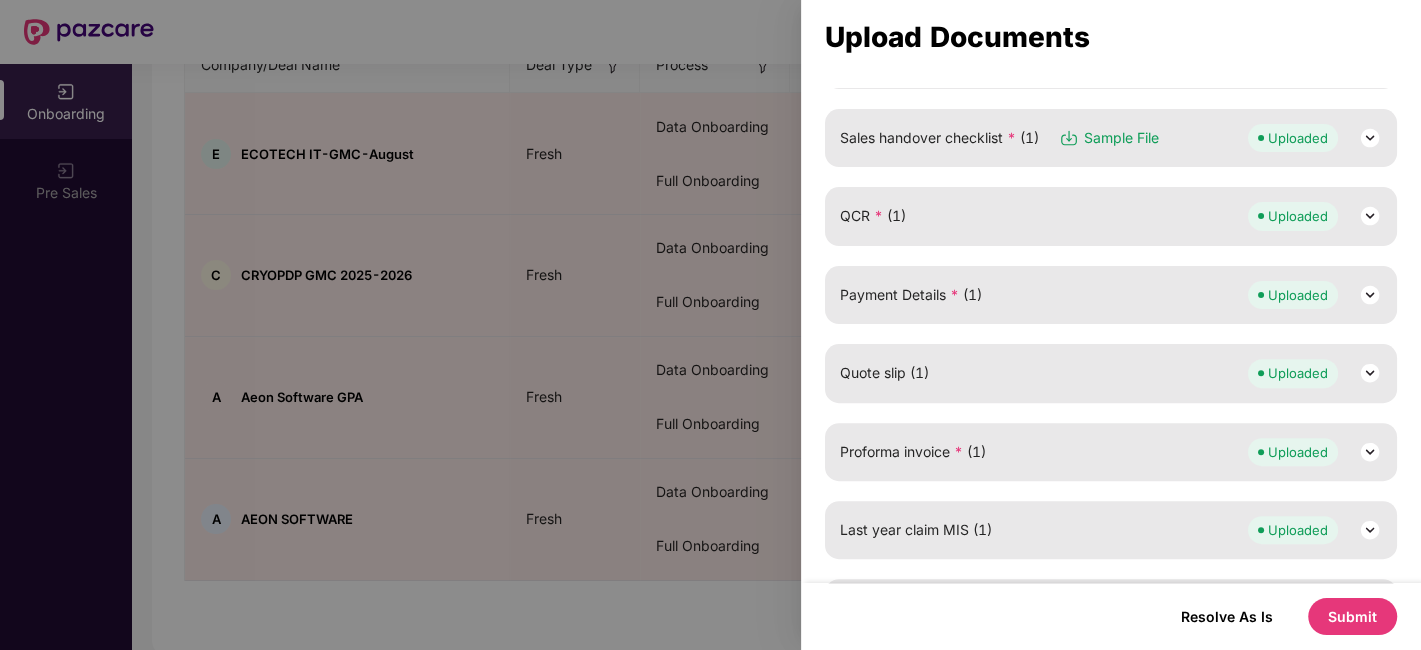 scroll, scrollTop: 485, scrollLeft: 0, axis: vertical 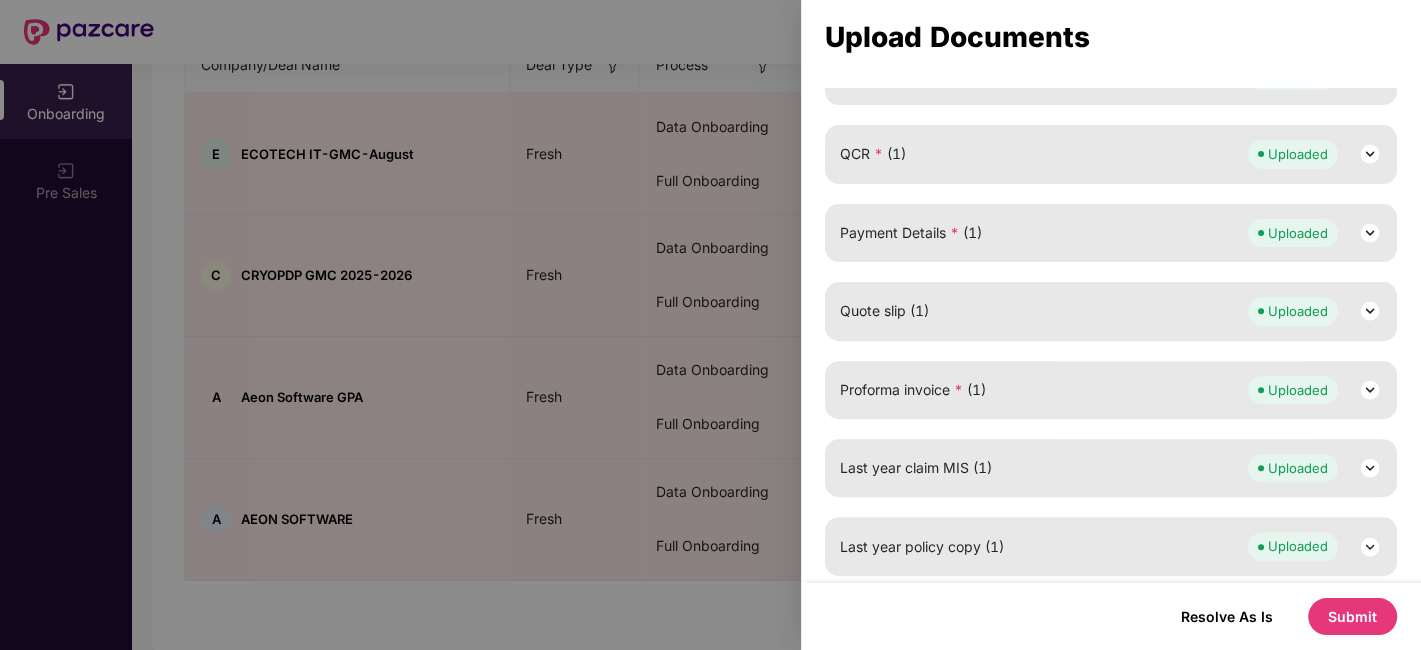 click at bounding box center [710, 325] 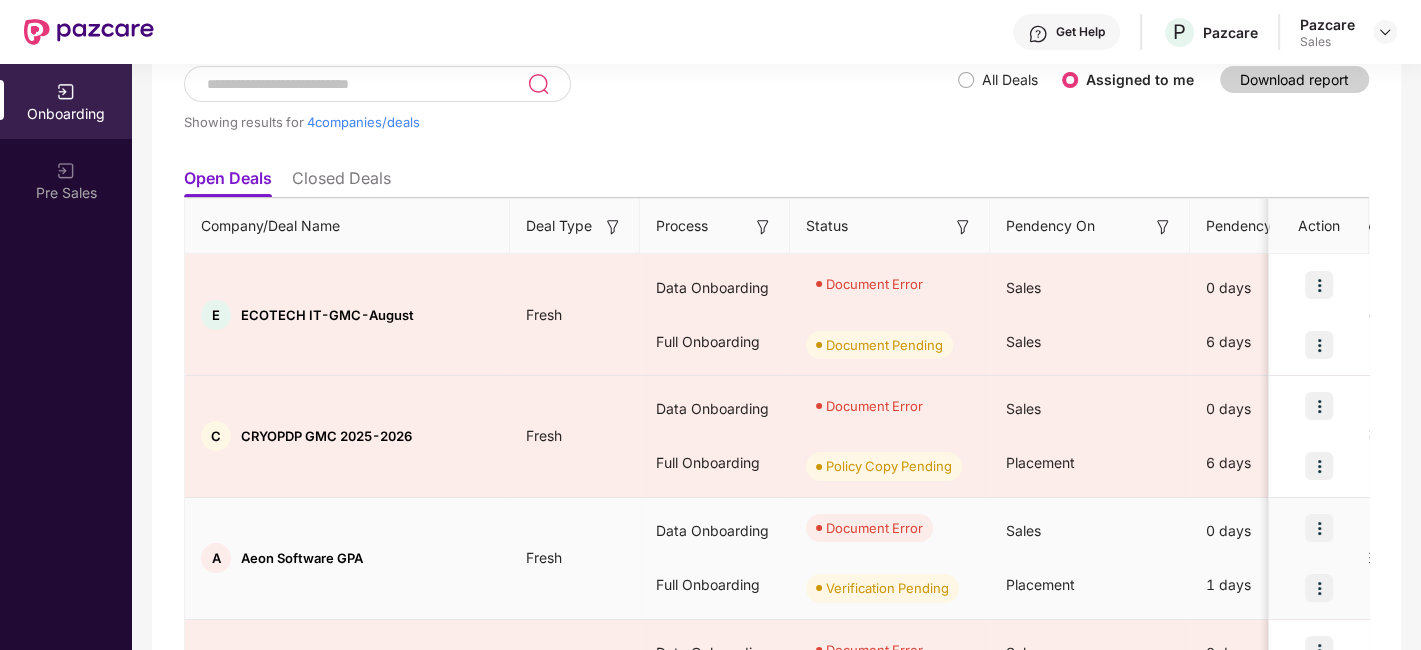 scroll, scrollTop: 291, scrollLeft: 0, axis: vertical 